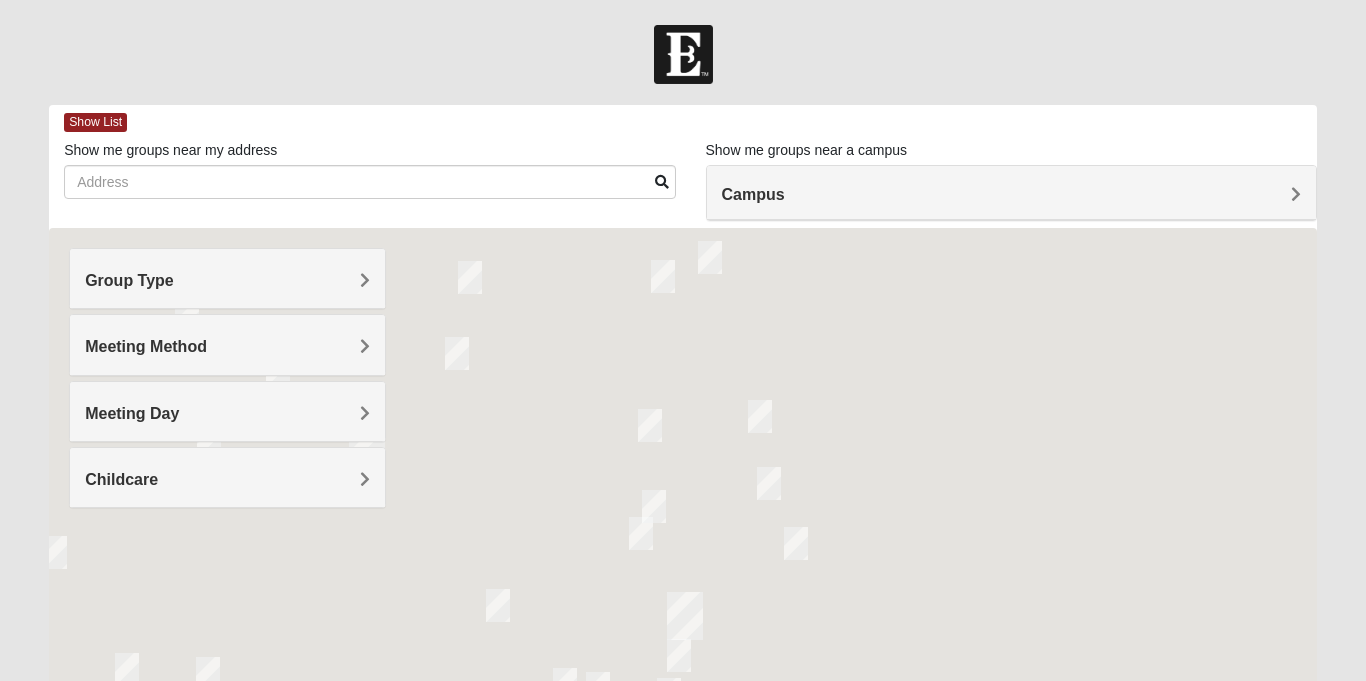 scroll, scrollTop: 0, scrollLeft: 0, axis: both 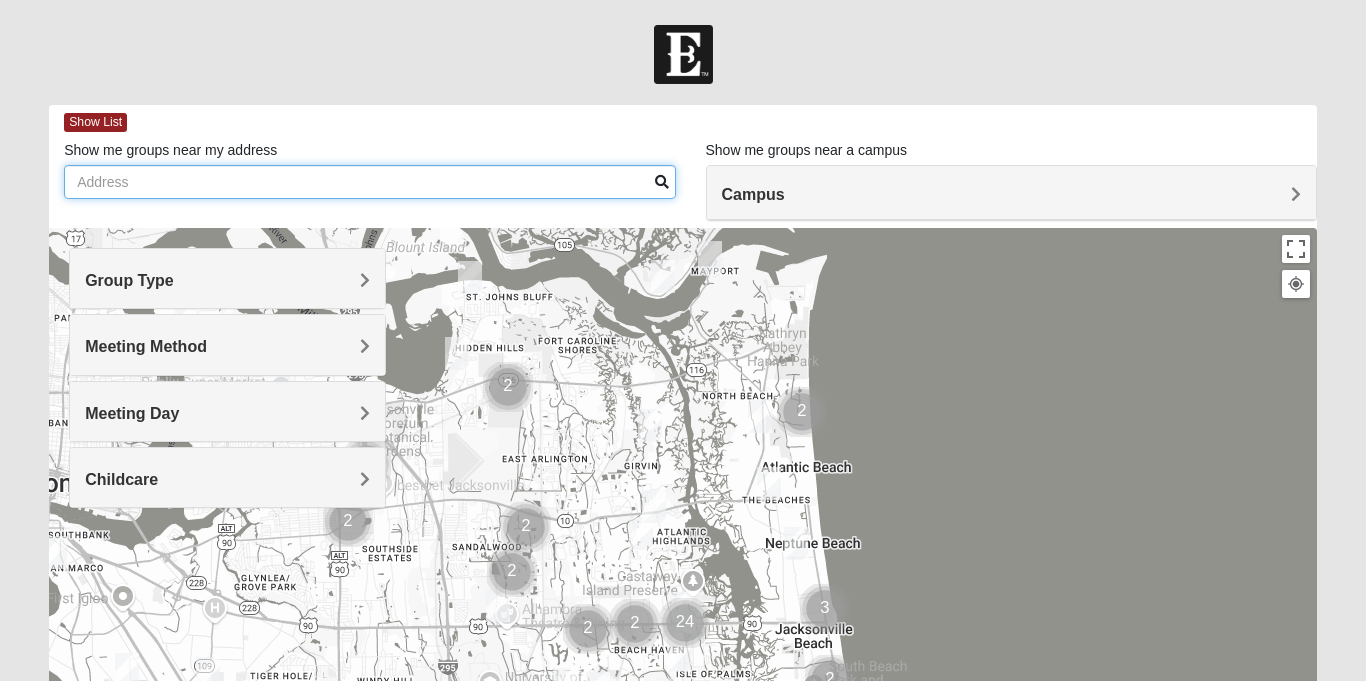 click on "Show me groups near my address" at bounding box center [369, 182] 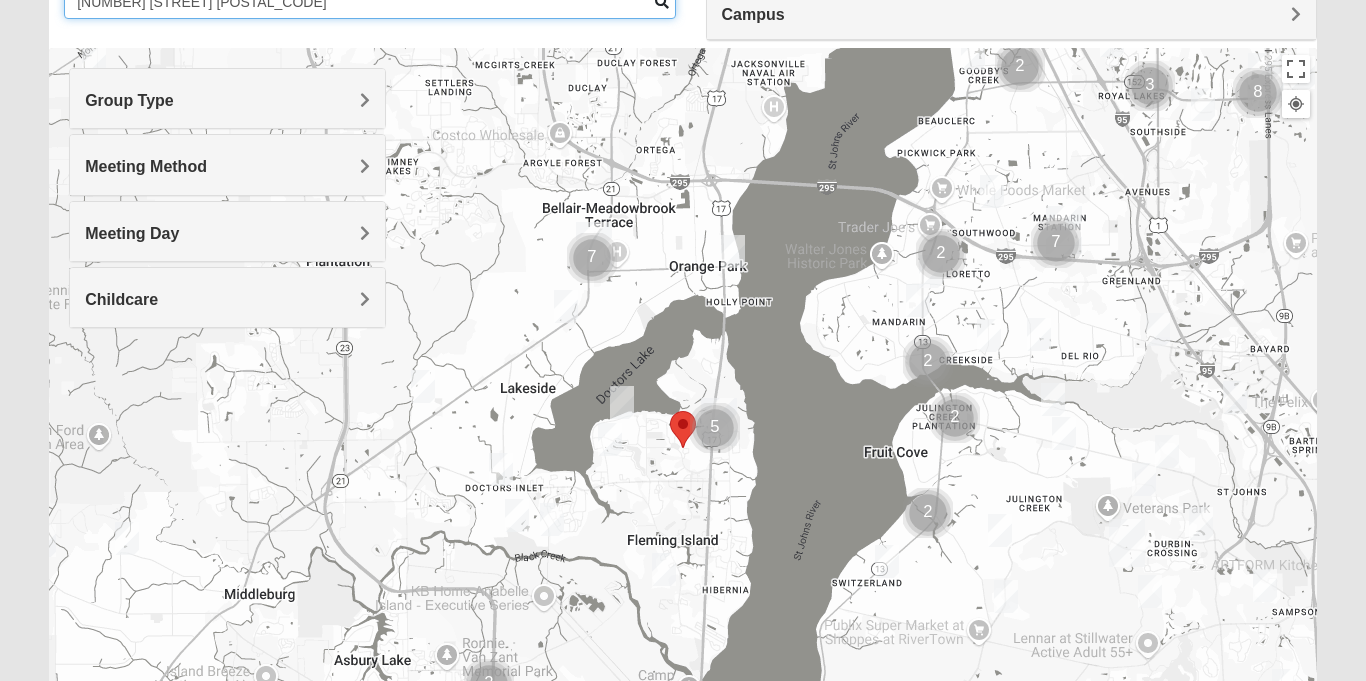 scroll, scrollTop: 195, scrollLeft: 0, axis: vertical 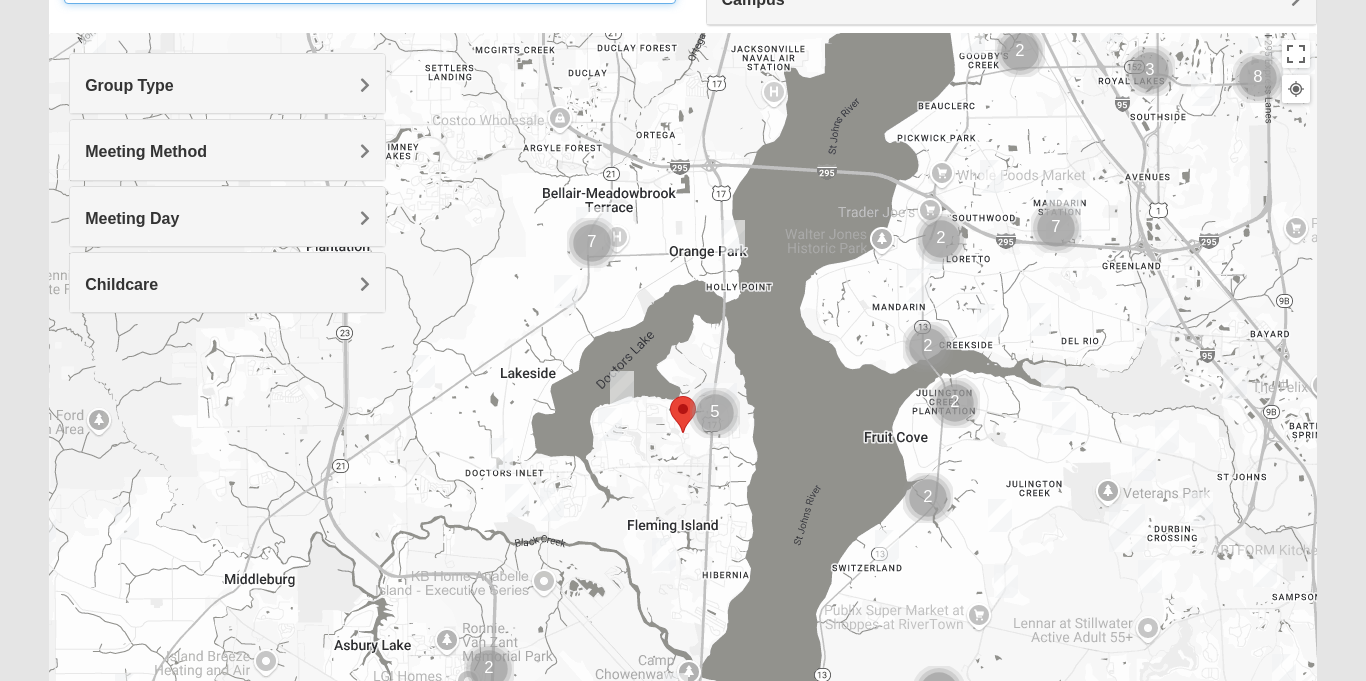 type on "[NUMBER] [STREET] [POSTAL_CODE]" 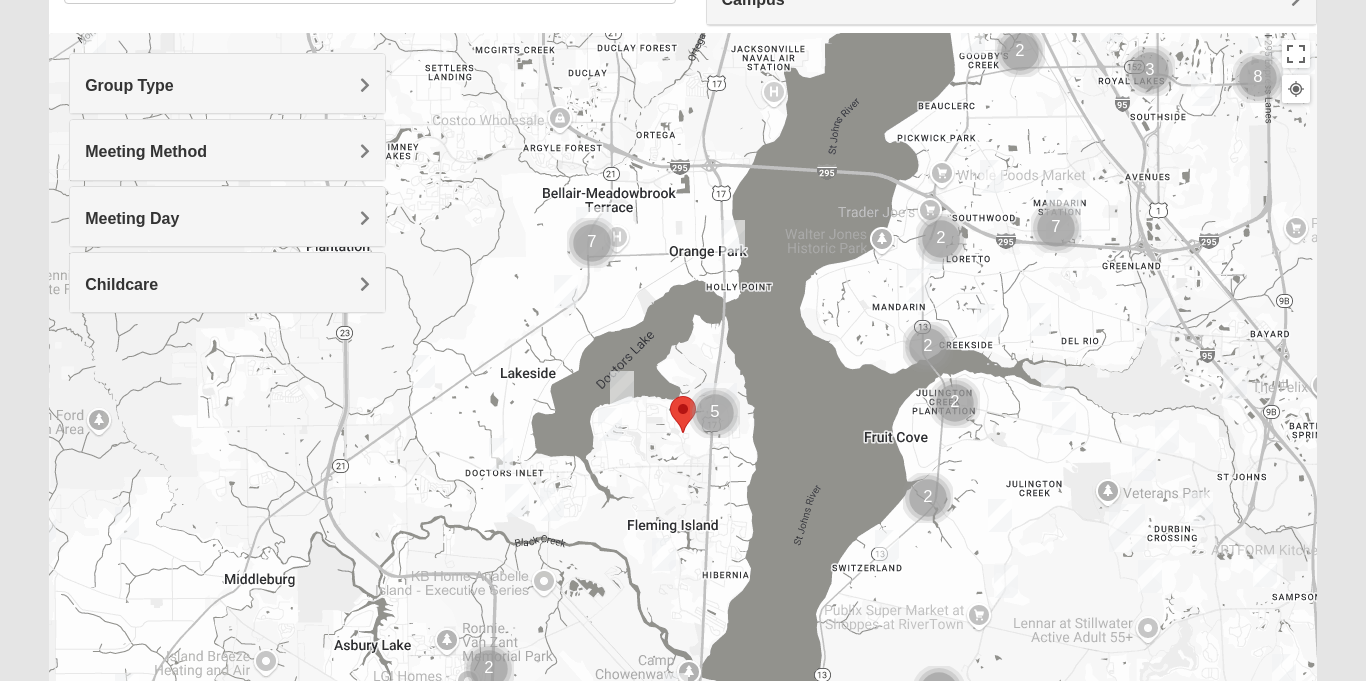 click at bounding box center (715, 413) 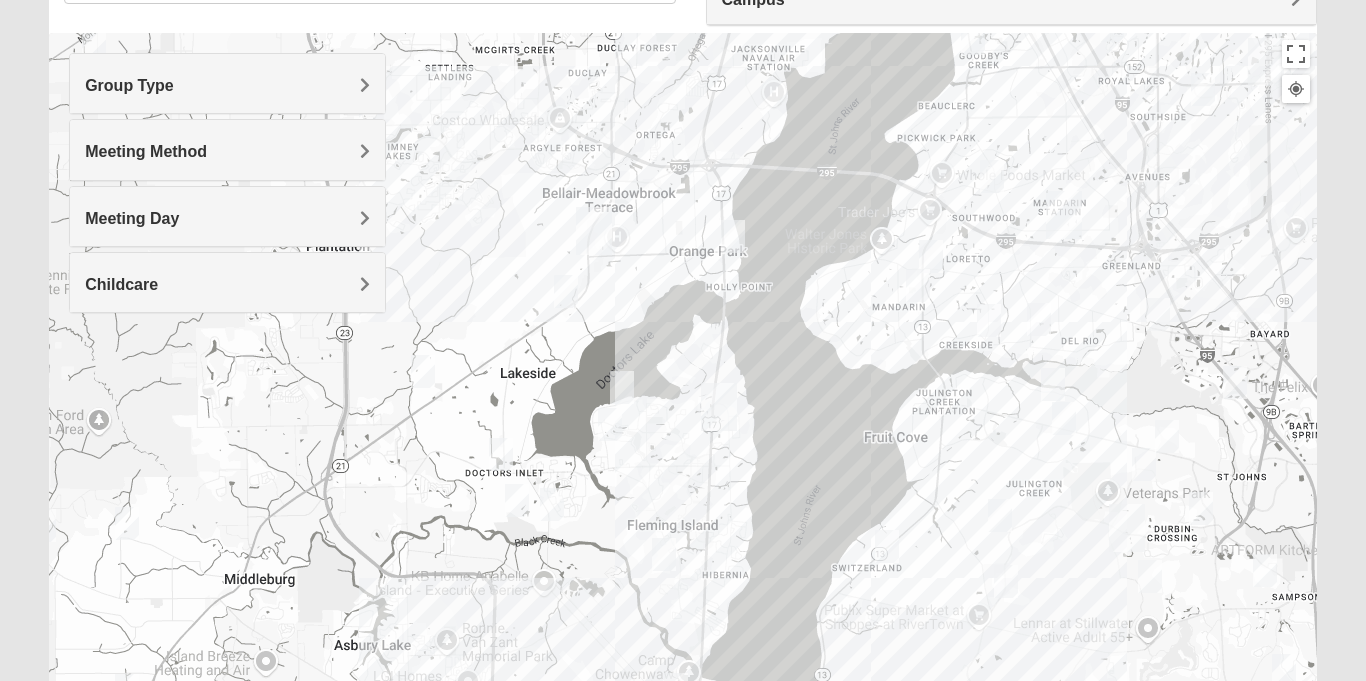 click at bounding box center (719, 407) 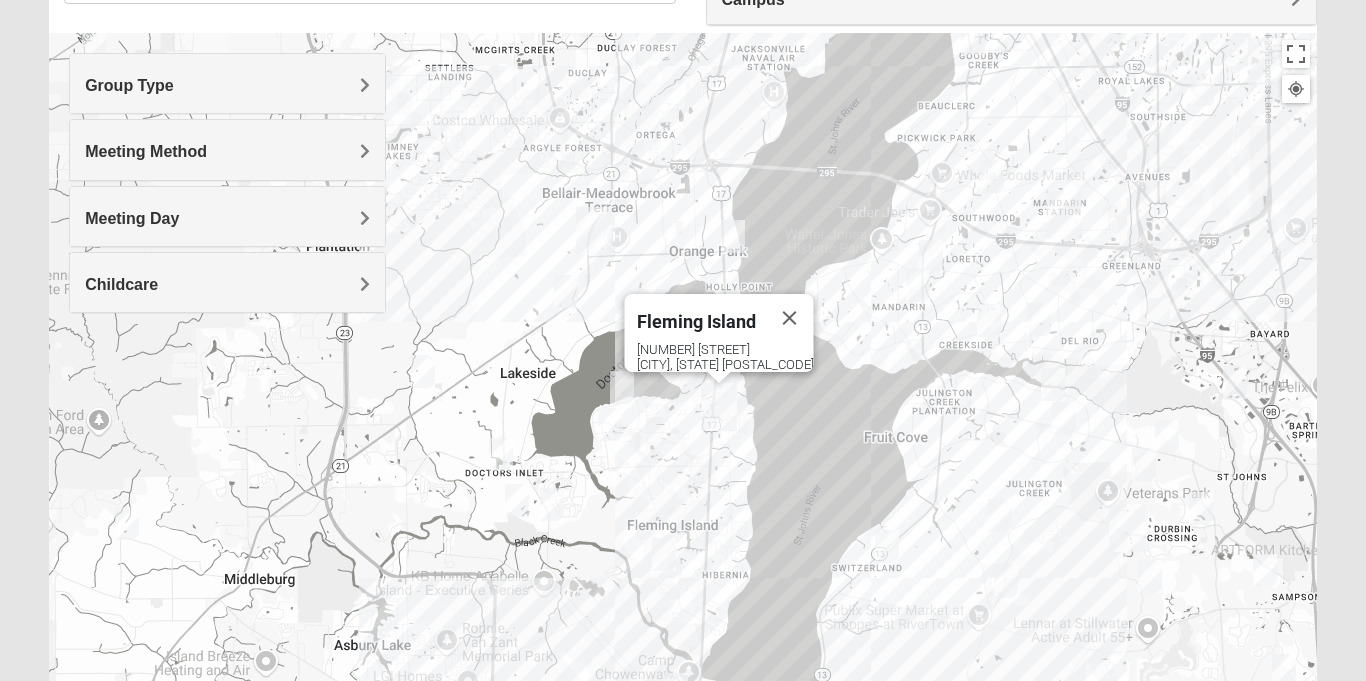 click on "[CITY] [NUMBER] [STREET] [CITY], [STATE] [POSTAL_CODE]" at bounding box center [683, 433] 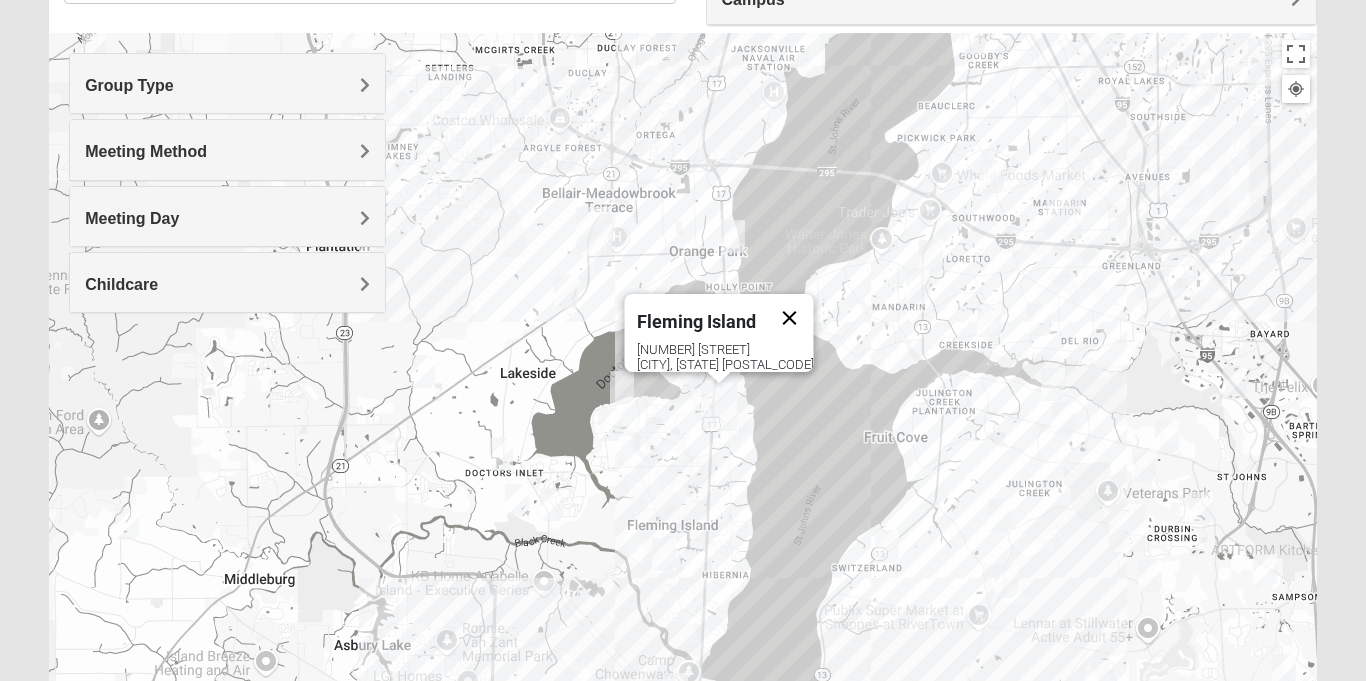 click at bounding box center (790, 318) 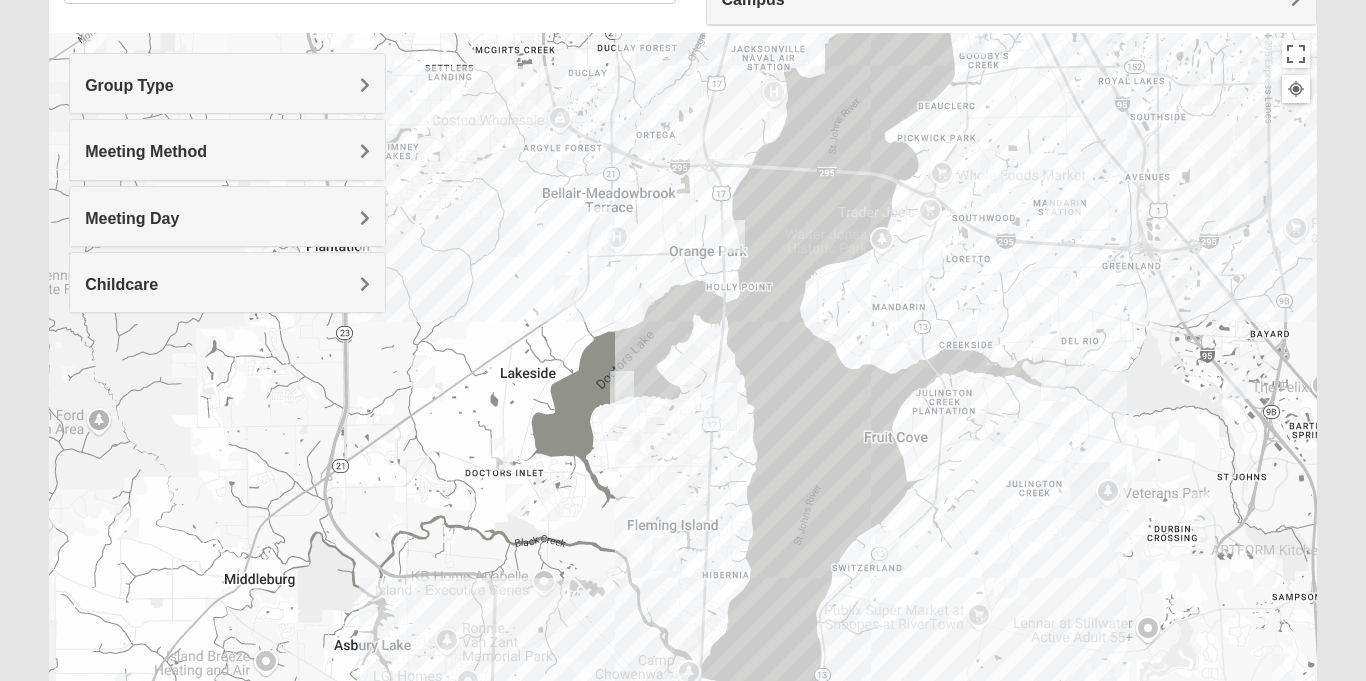 click on "To navigate, press the arrow keys." at bounding box center (683, 433) 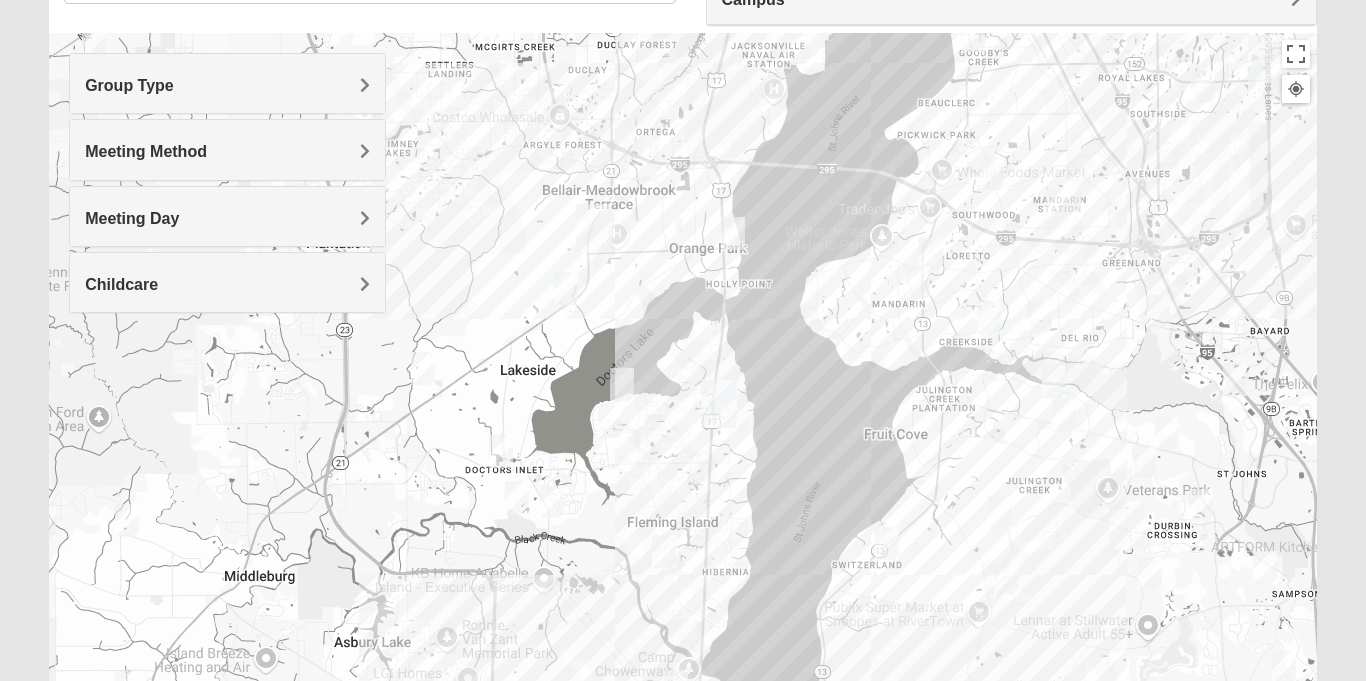 click at bounding box center [664, 551] 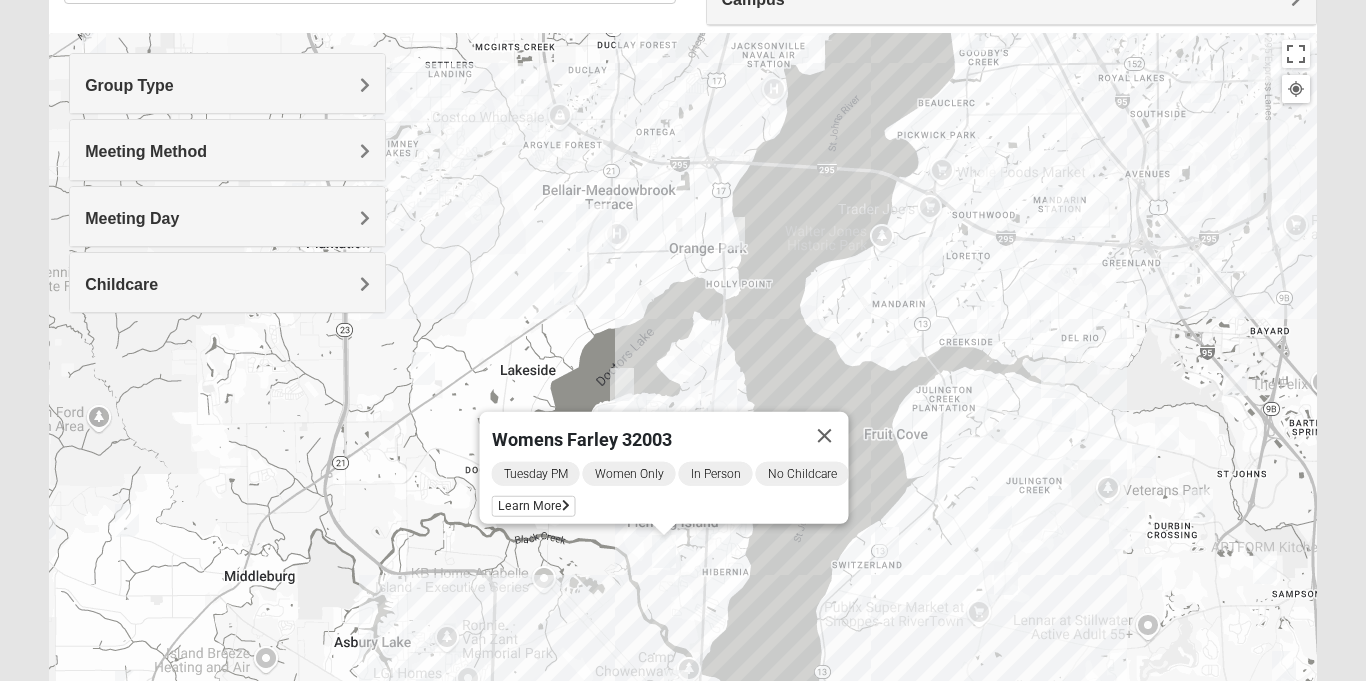 click on "Womens Farley [POSTAL_CODE] Tuesday PM Women Only In Person No Childcare Learn More" at bounding box center (683, 433) 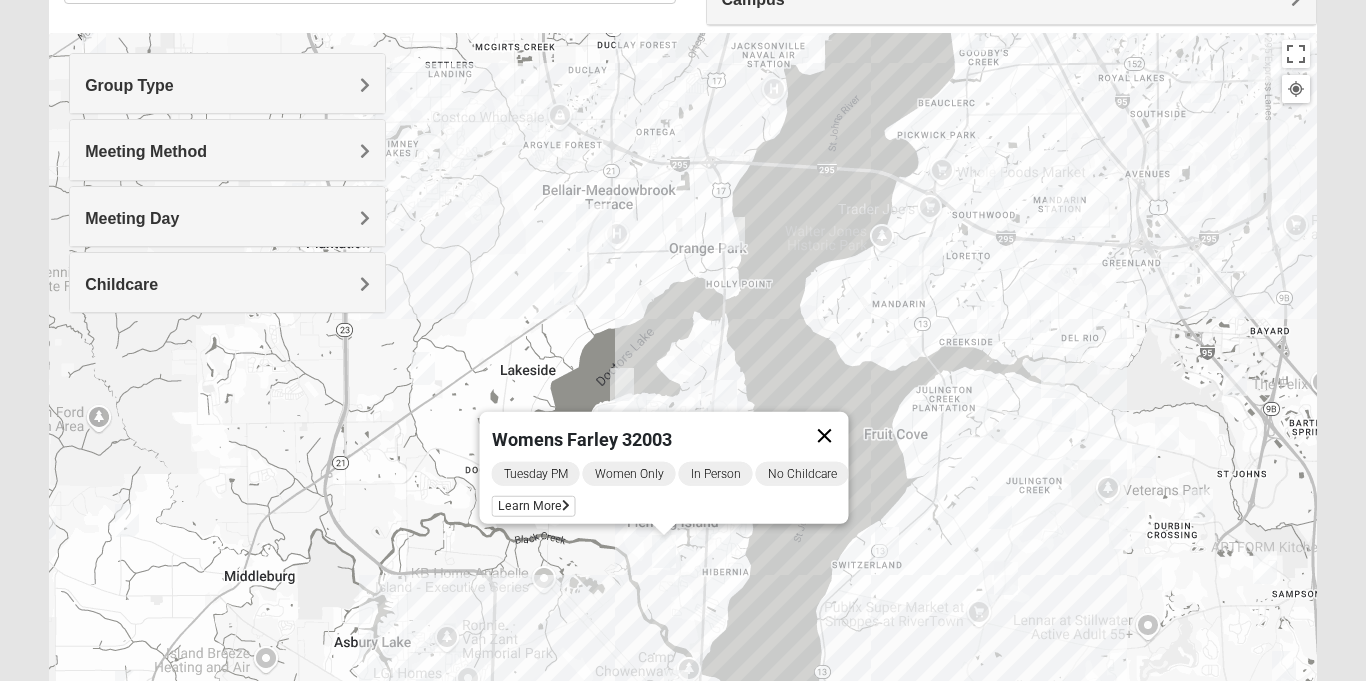 click at bounding box center (825, 436) 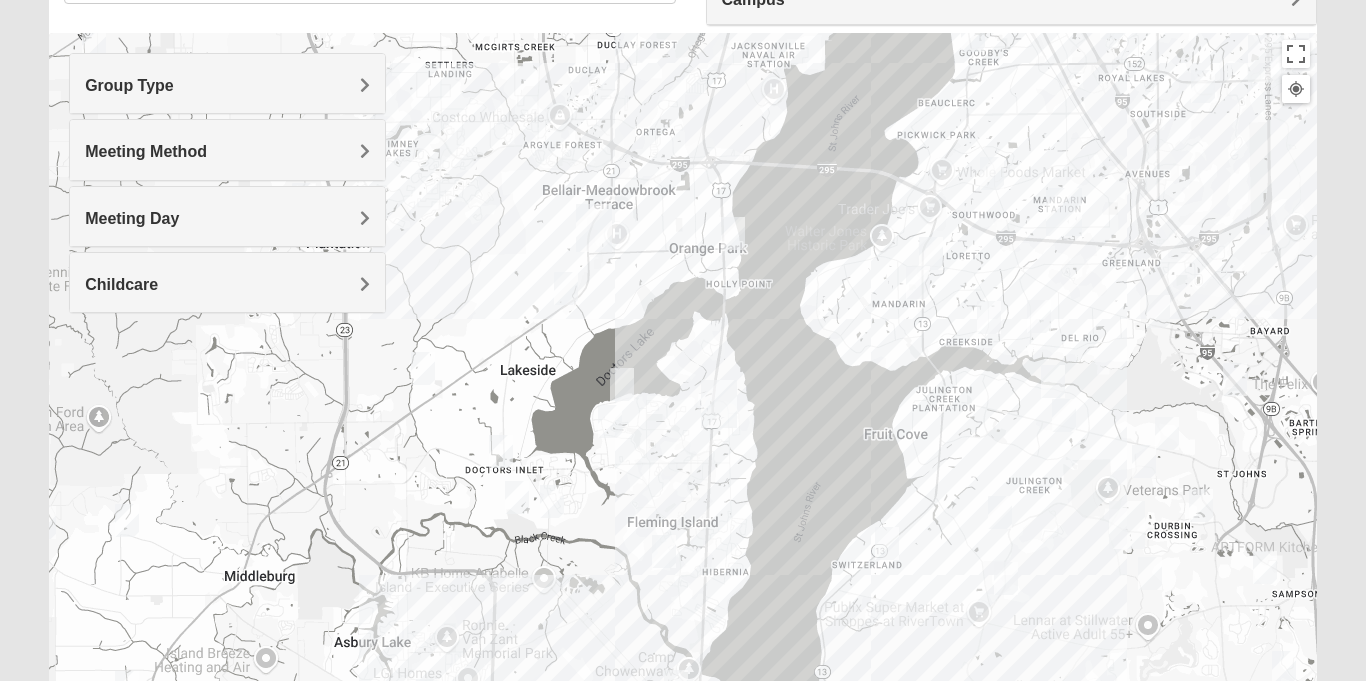 click on "To navigate, press the arrow keys." at bounding box center (683, 433) 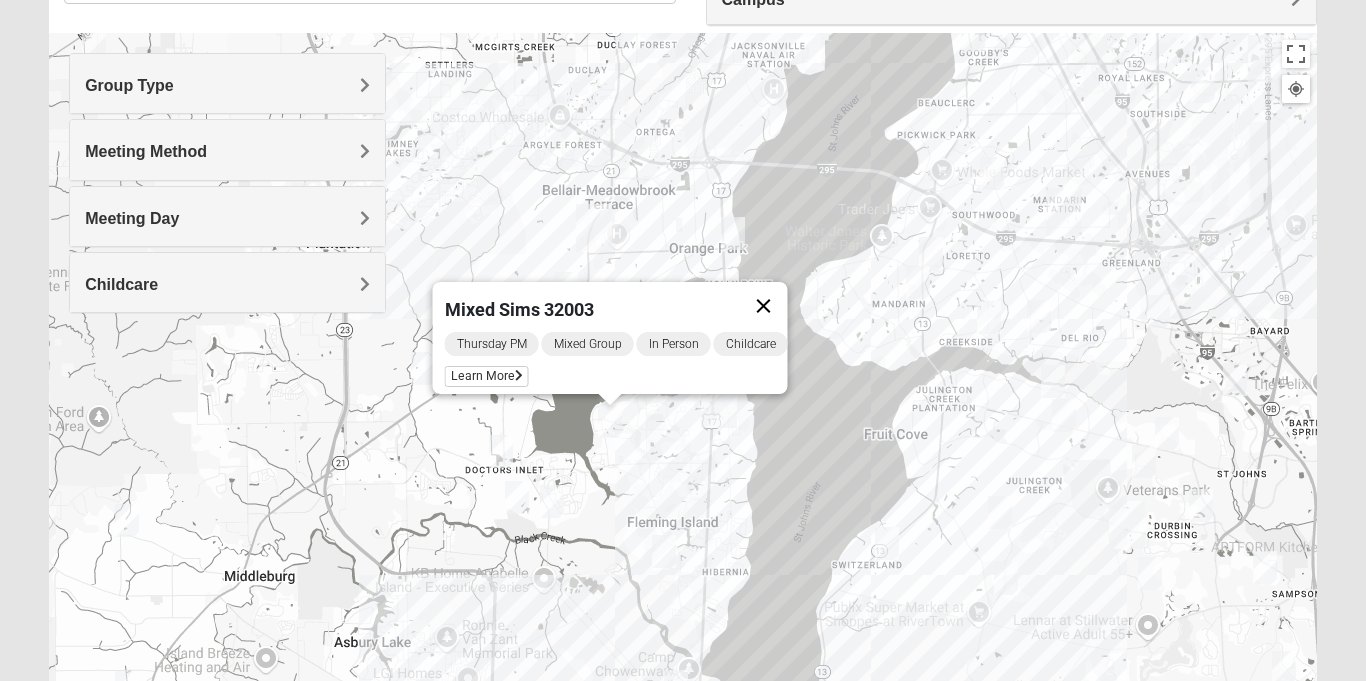 click at bounding box center [764, 306] 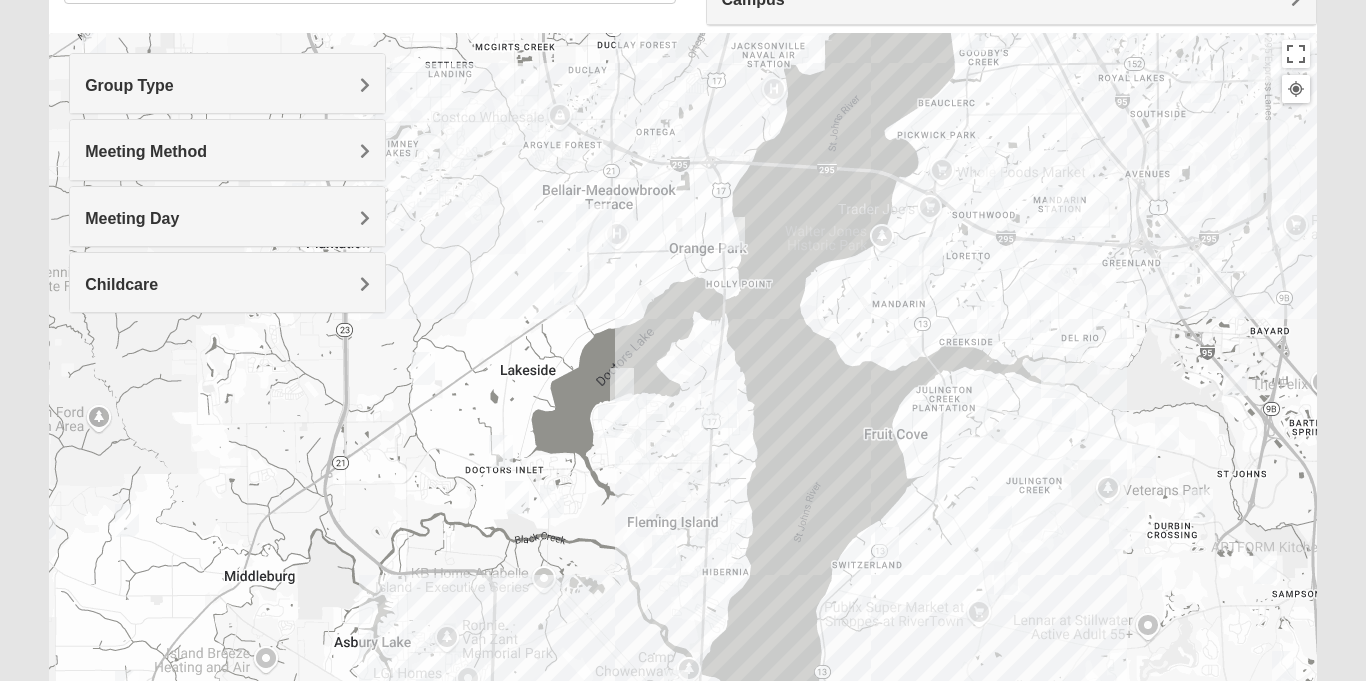 click at bounding box center [622, 384] 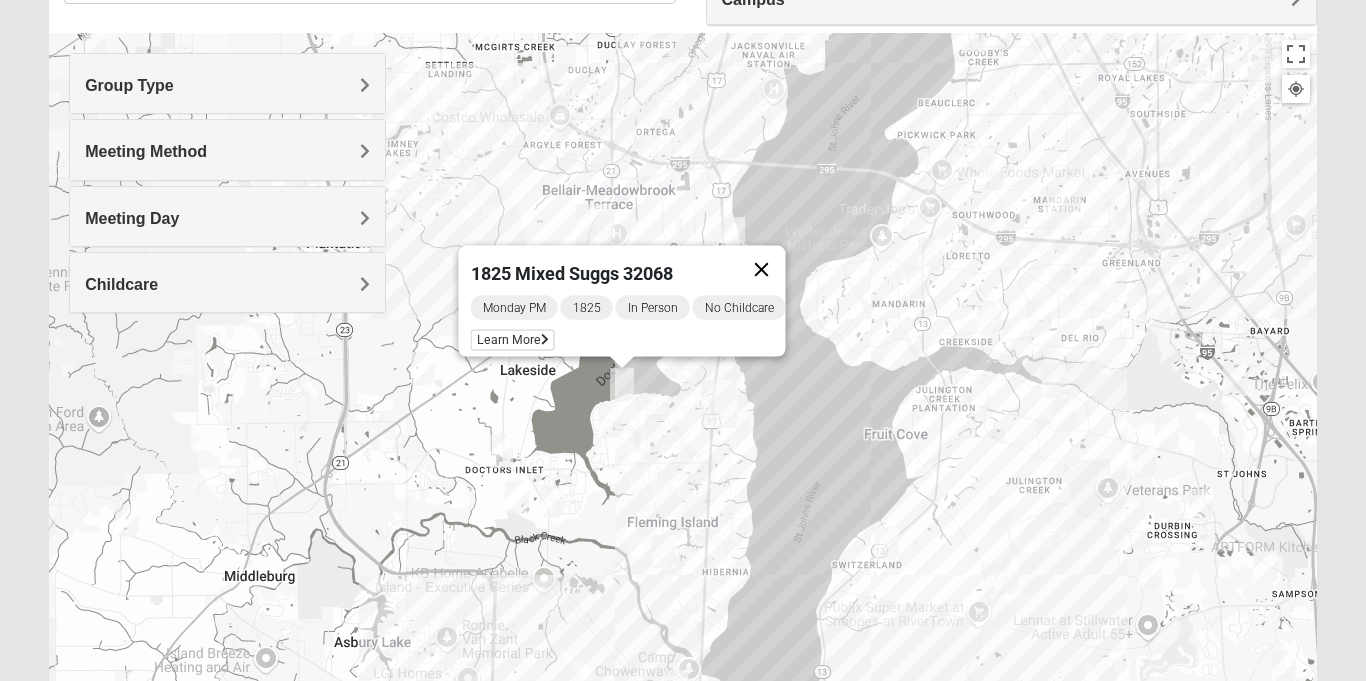 click at bounding box center (762, 270) 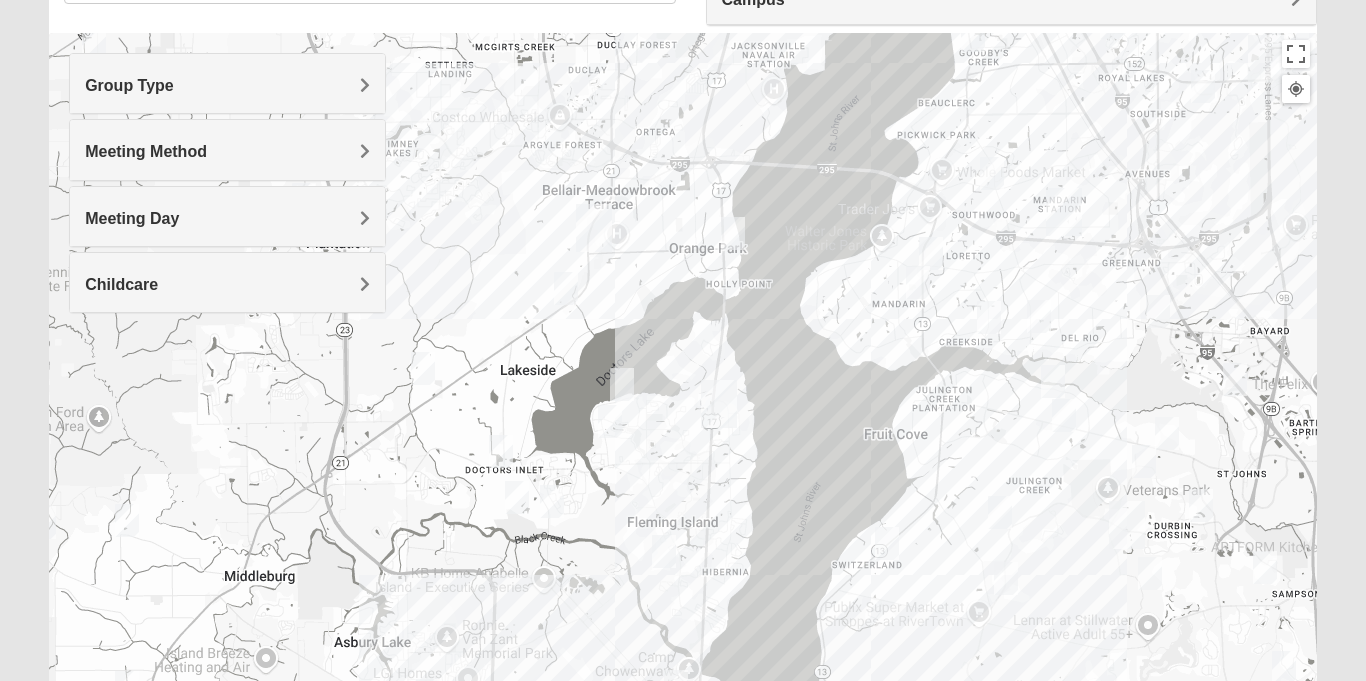 click at bounding box center [552, 501] 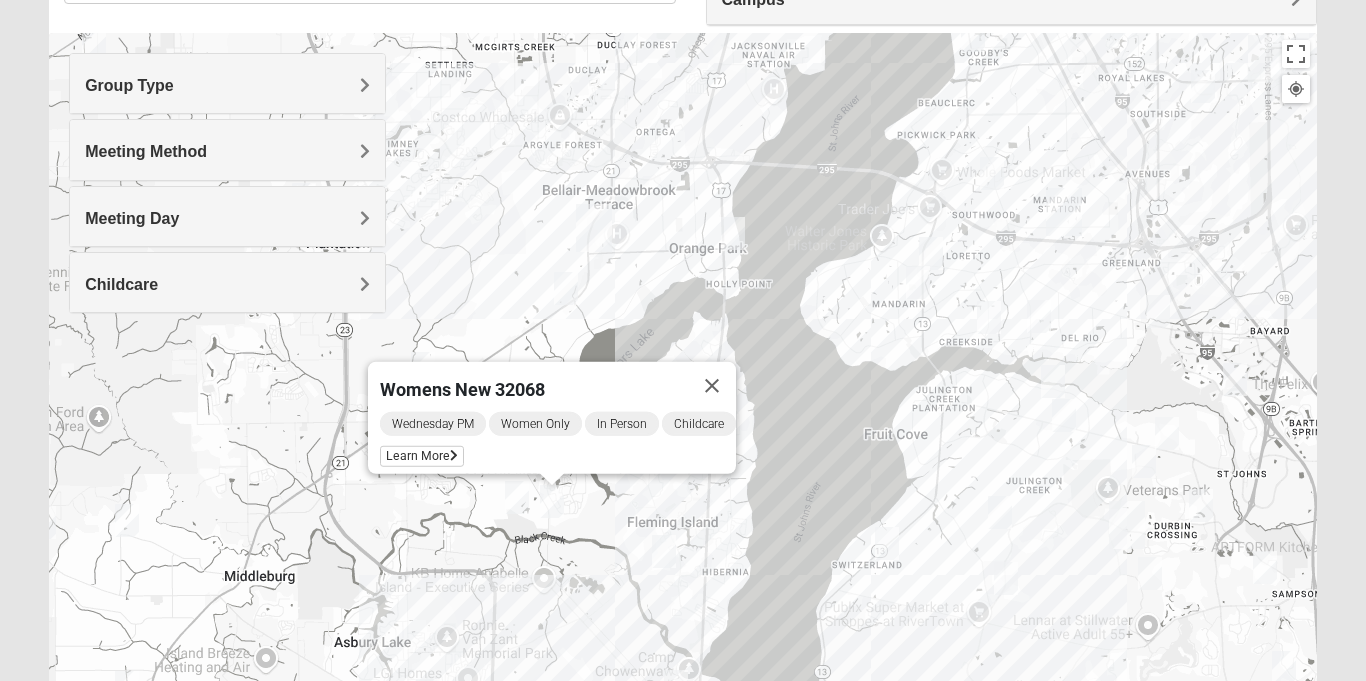 click at bounding box center [517, 497] 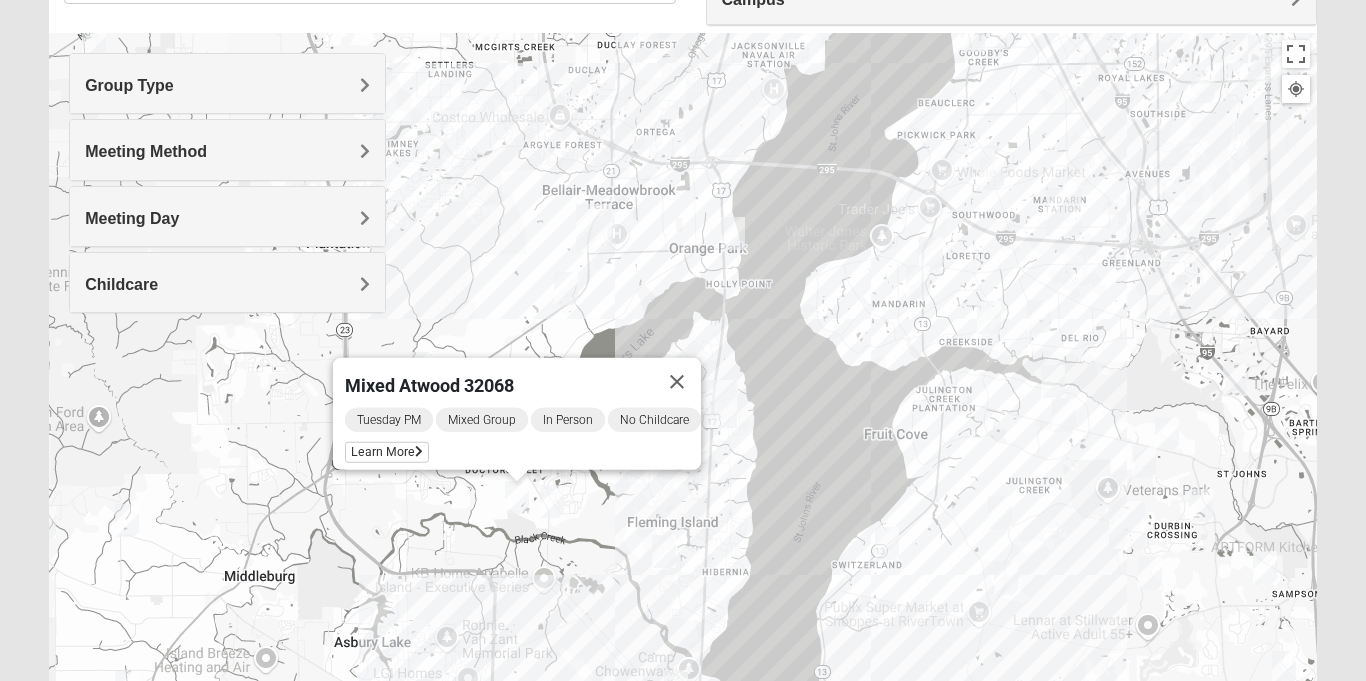 click on "Mixed Atwood [POSTAL_CODE] Tuesday PM Mixed Group In Person No Childcare Learn More" at bounding box center [683, 433] 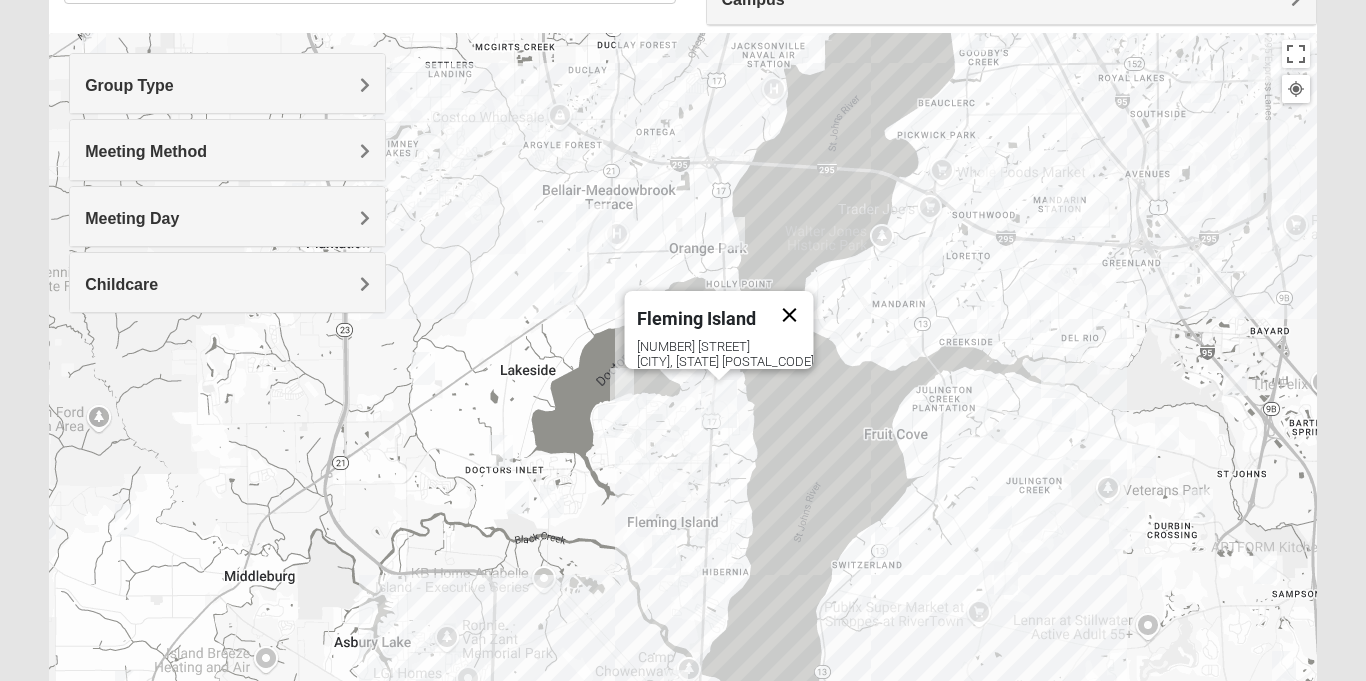 click at bounding box center (790, 315) 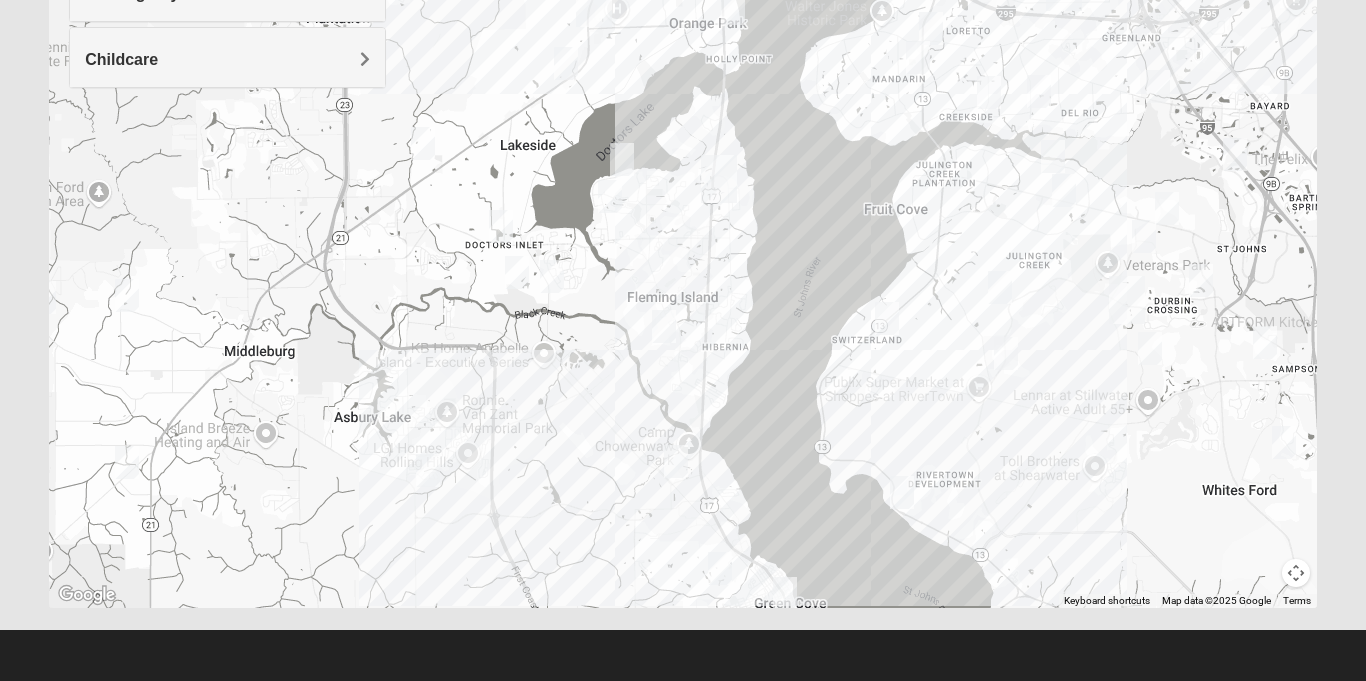 scroll, scrollTop: 0, scrollLeft: 0, axis: both 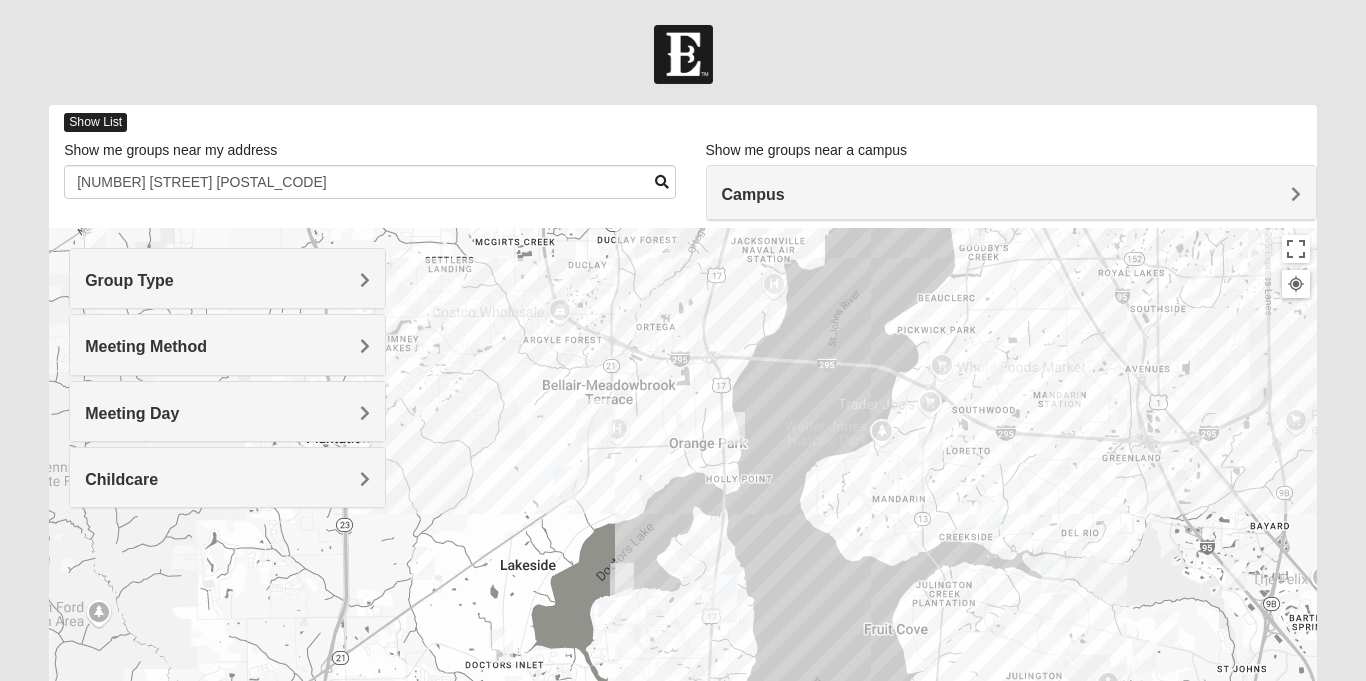 click on "Show List" at bounding box center (95, 122) 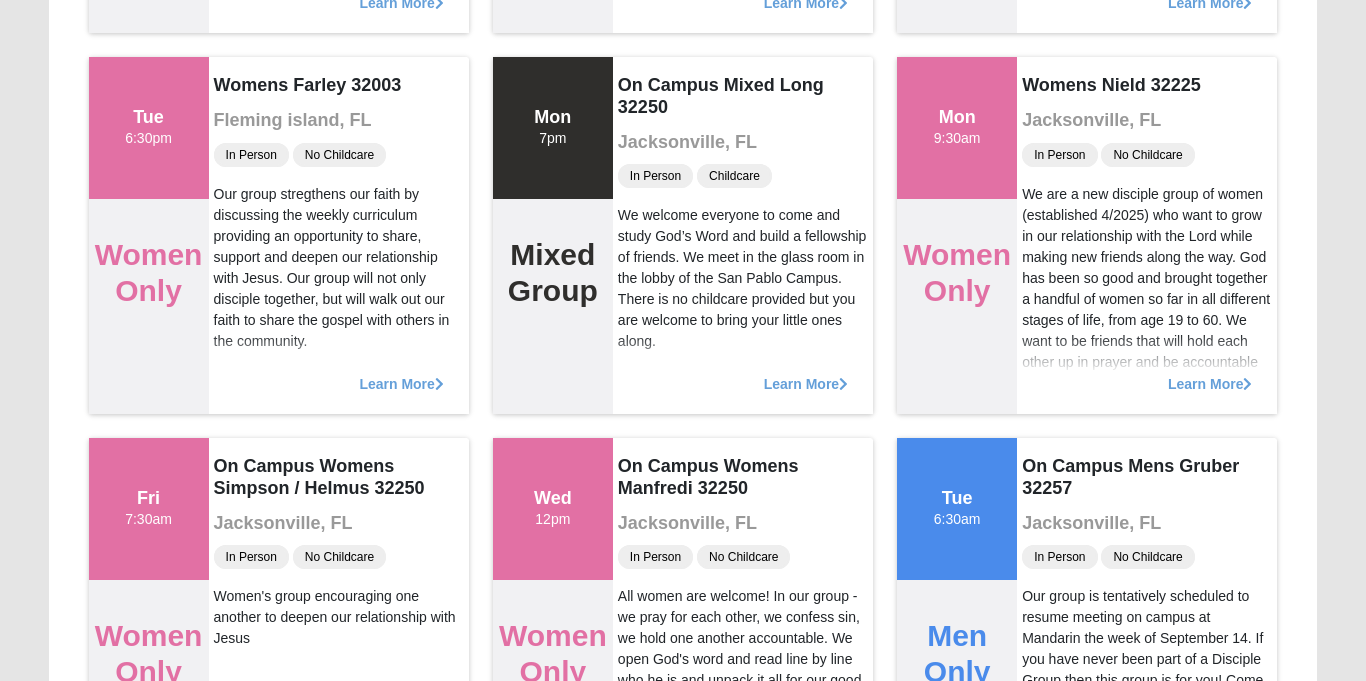 scroll, scrollTop: 1019, scrollLeft: 0, axis: vertical 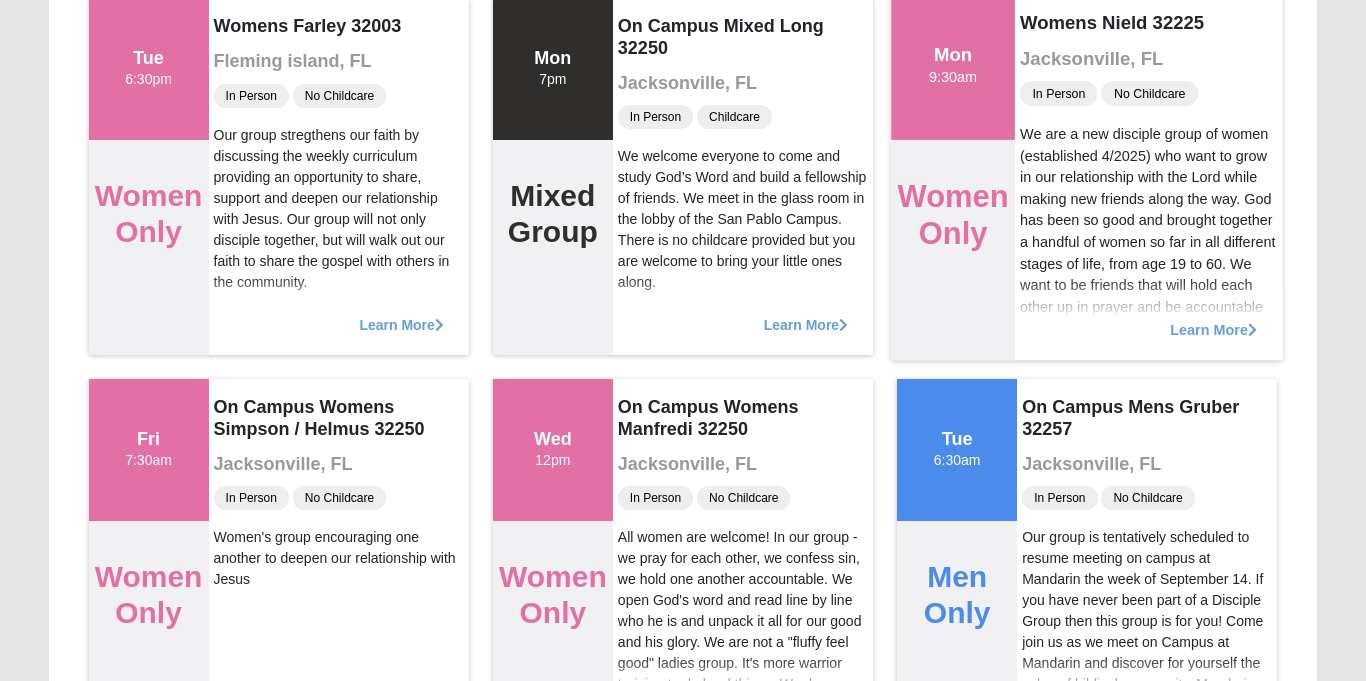 click on "Learn More" at bounding box center (1213, 319) 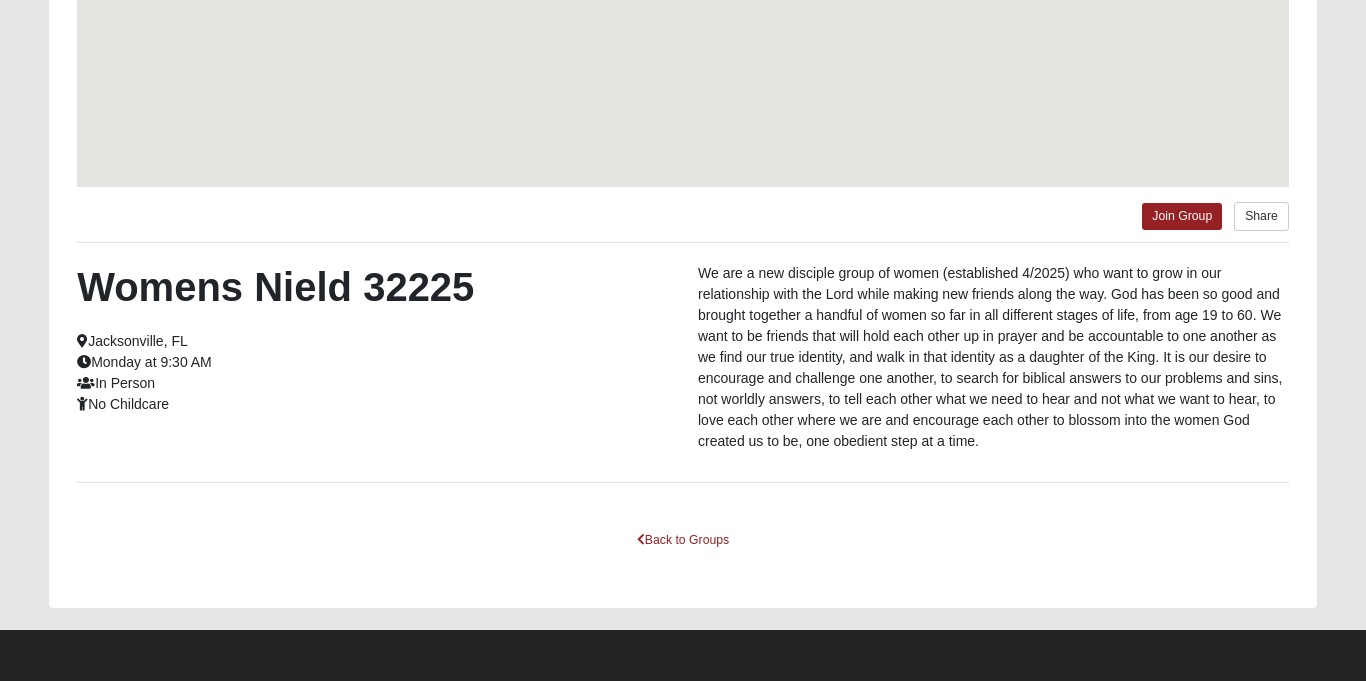 scroll, scrollTop: 432, scrollLeft: 0, axis: vertical 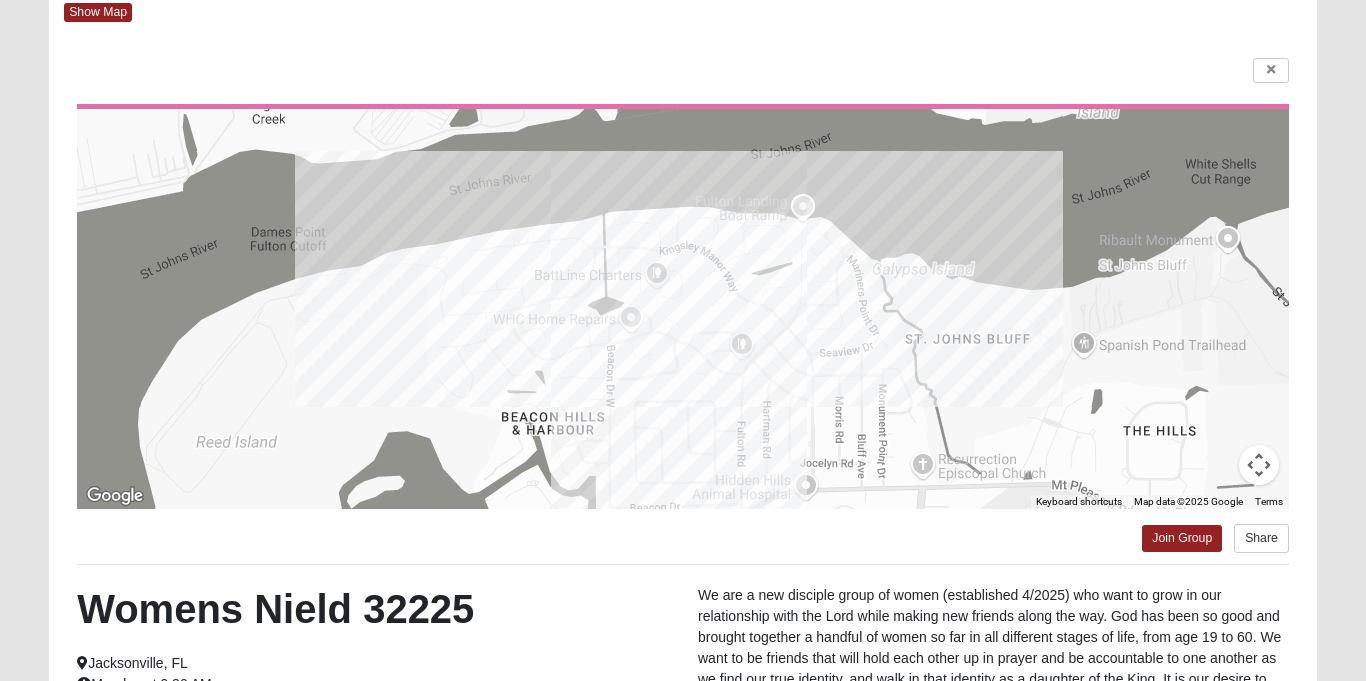 click at bounding box center (683, 309) 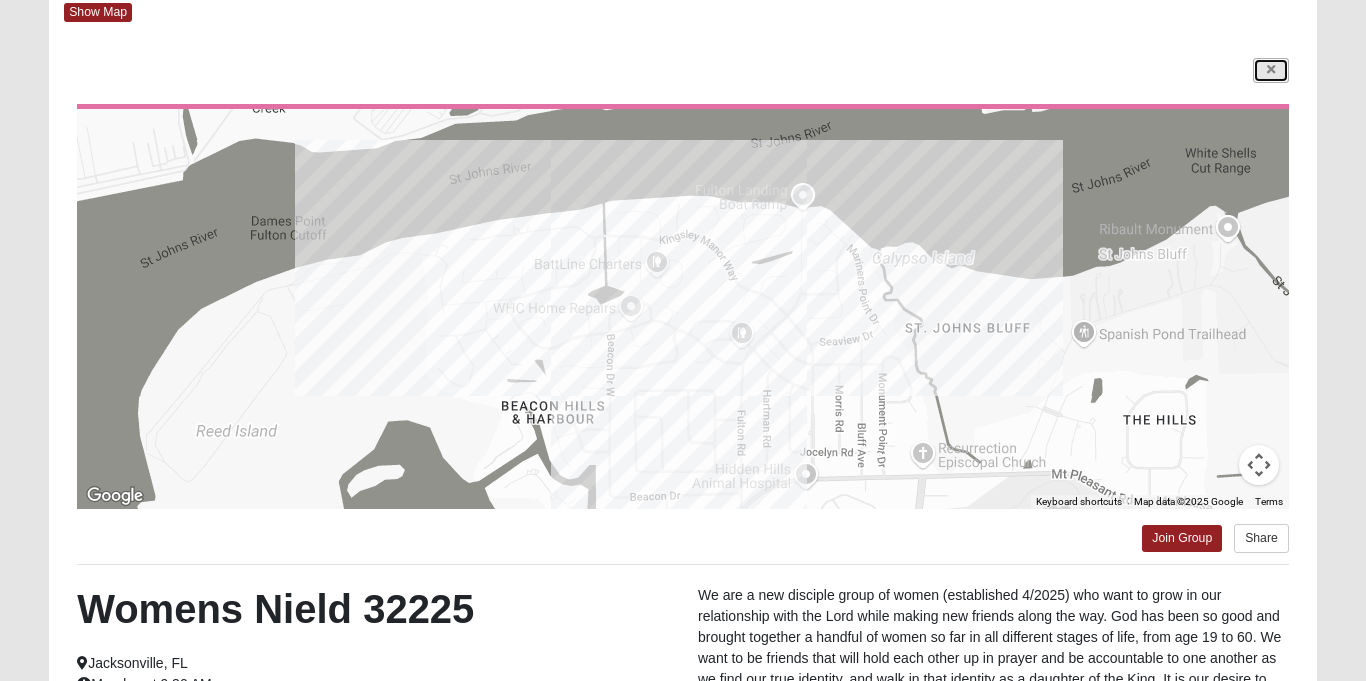 click at bounding box center [1271, 70] 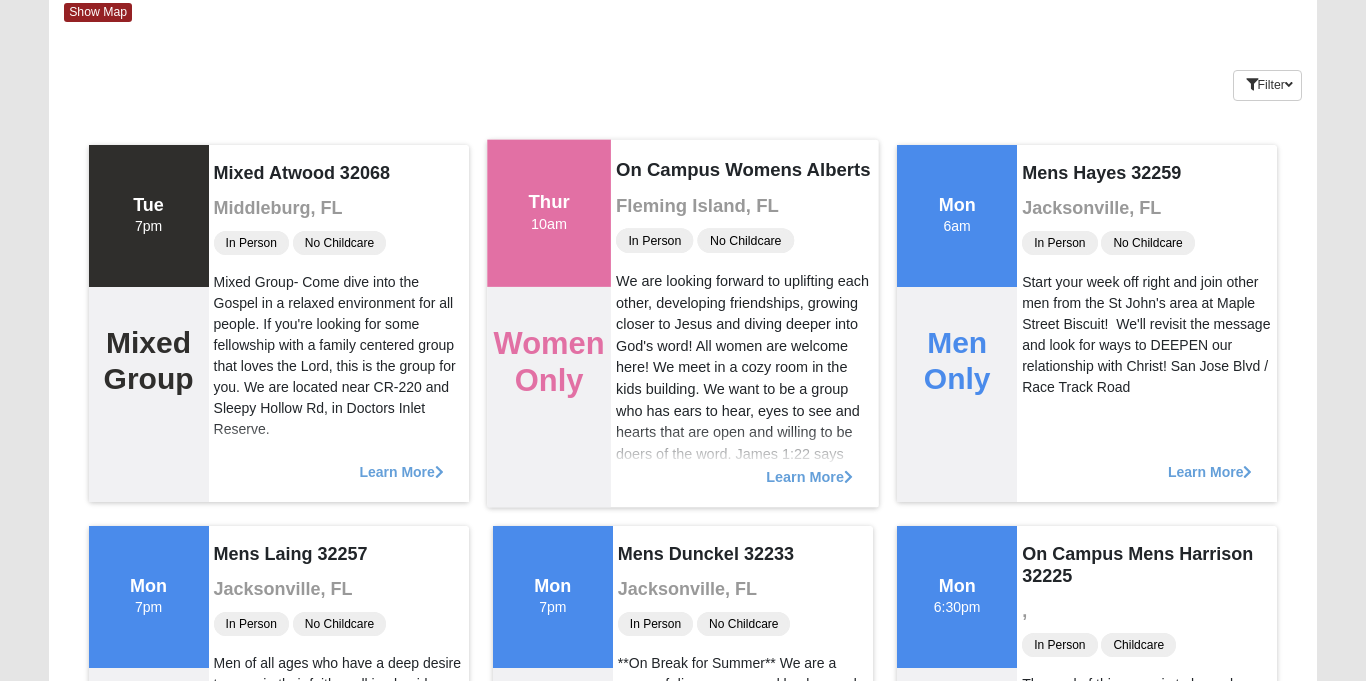 click on "Learn More" at bounding box center (809, 466) 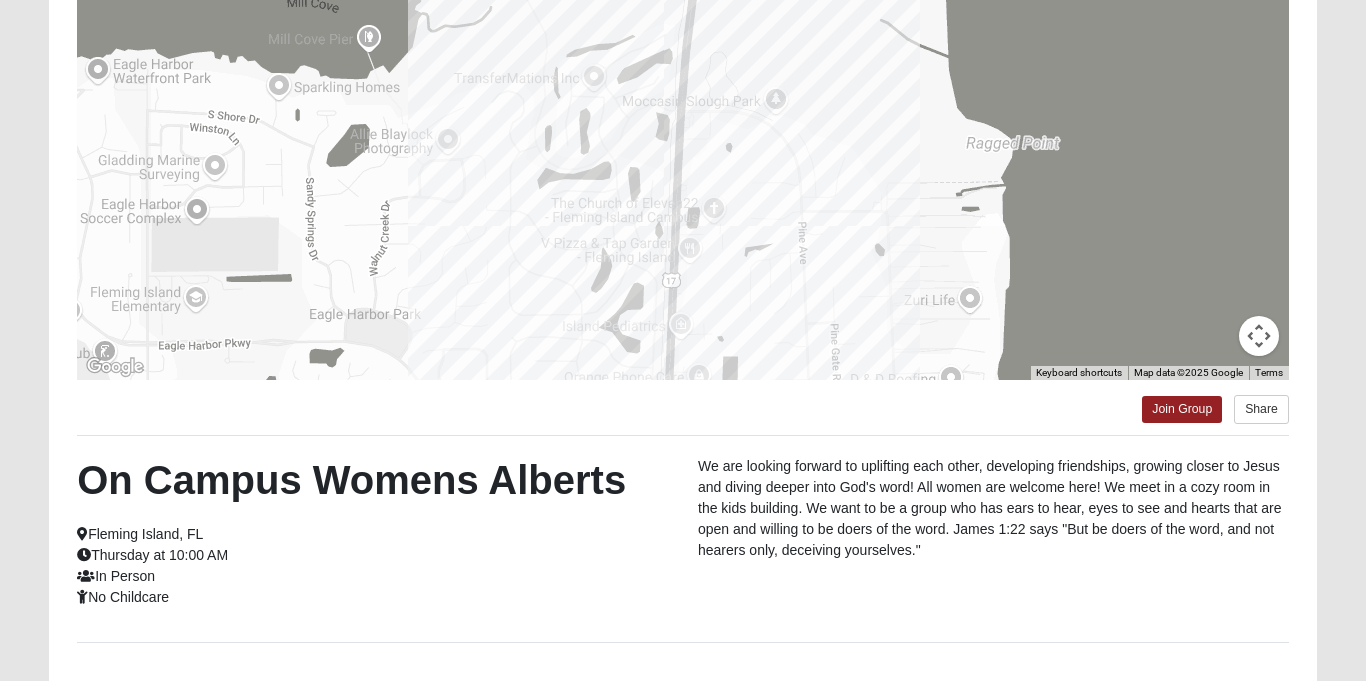 scroll, scrollTop: 270, scrollLeft: 0, axis: vertical 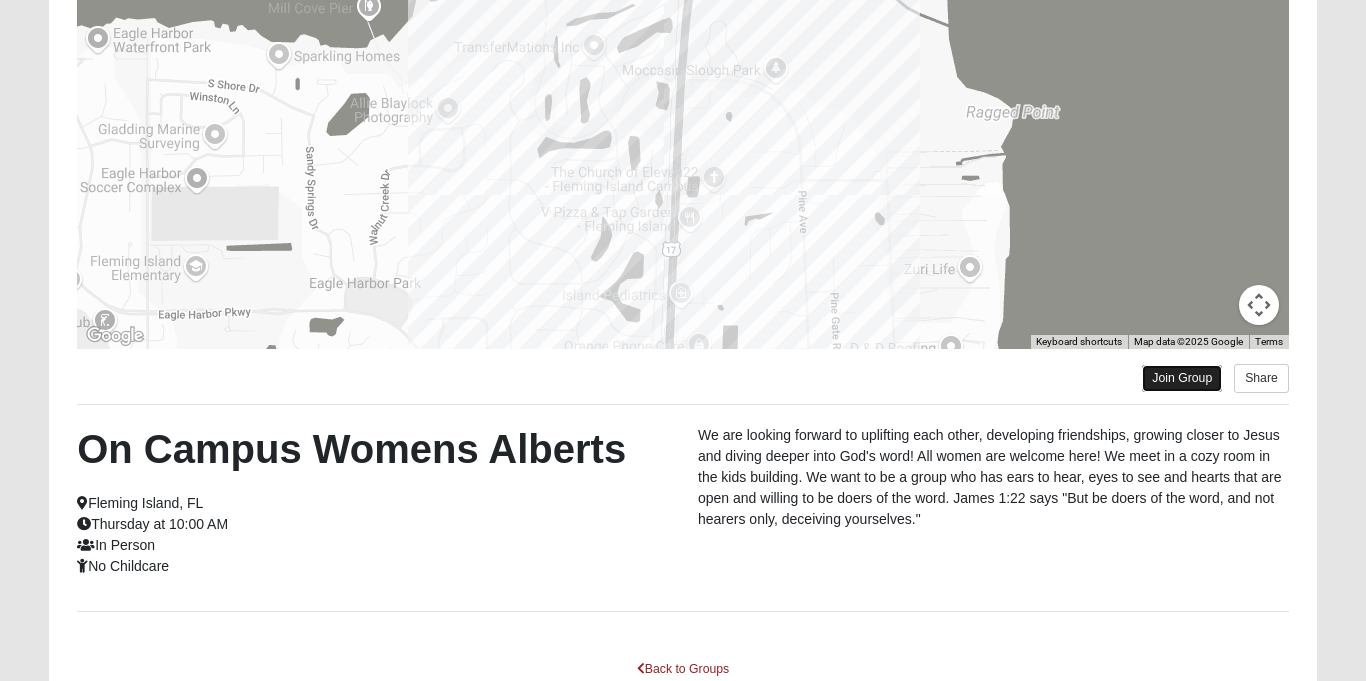 click on "Join Group" at bounding box center (1182, 378) 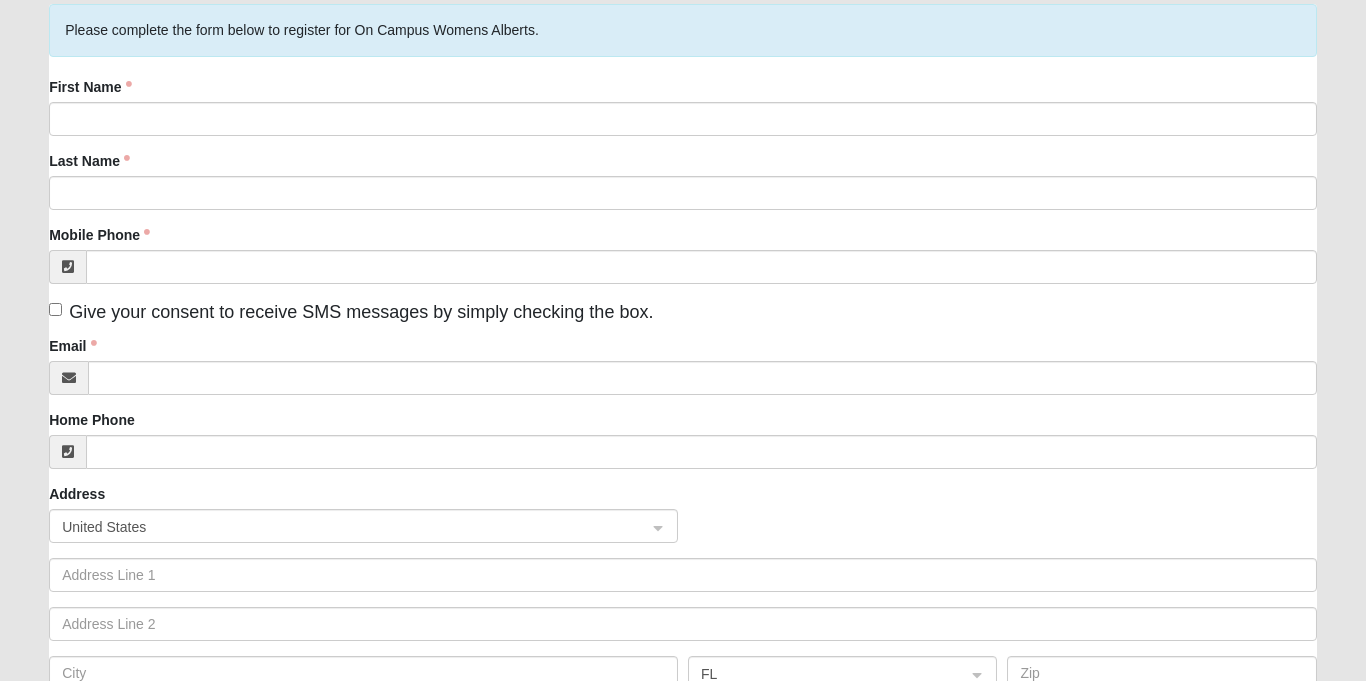 scroll, scrollTop: 160, scrollLeft: 0, axis: vertical 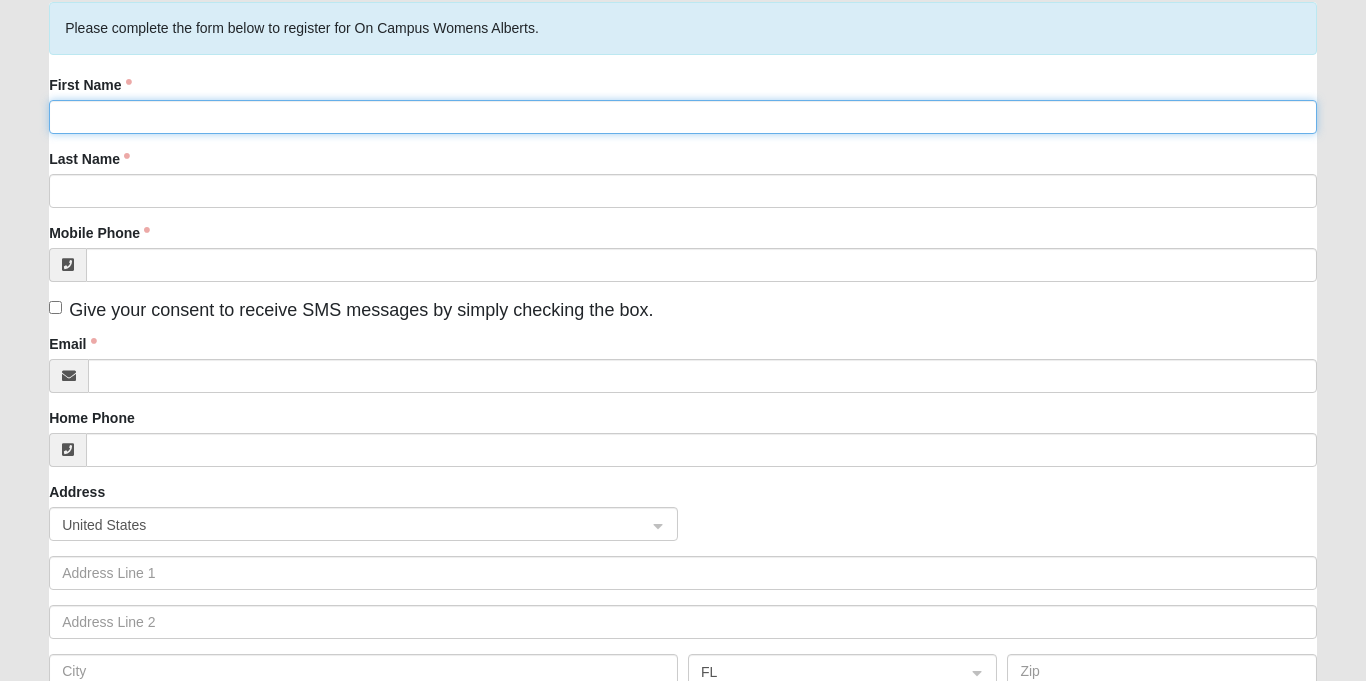 click on "First Name" 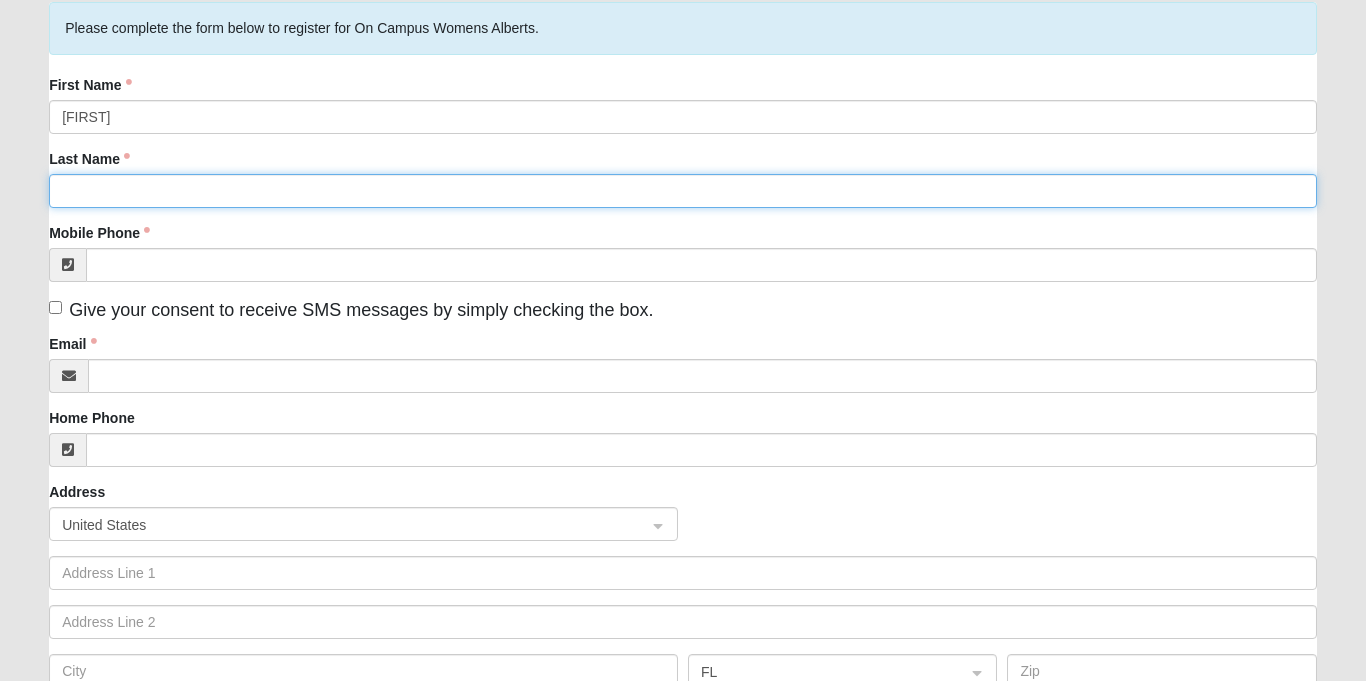 type on "[LAST]" 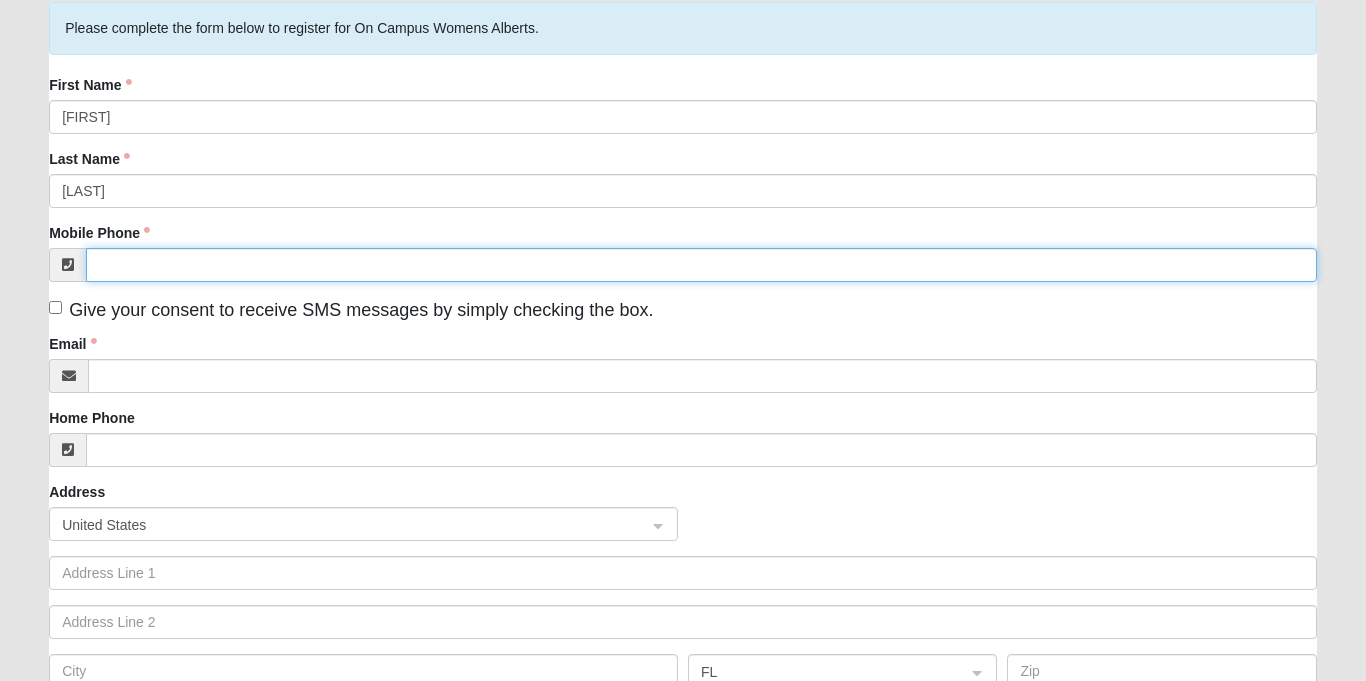 type on "(361) 215-6976" 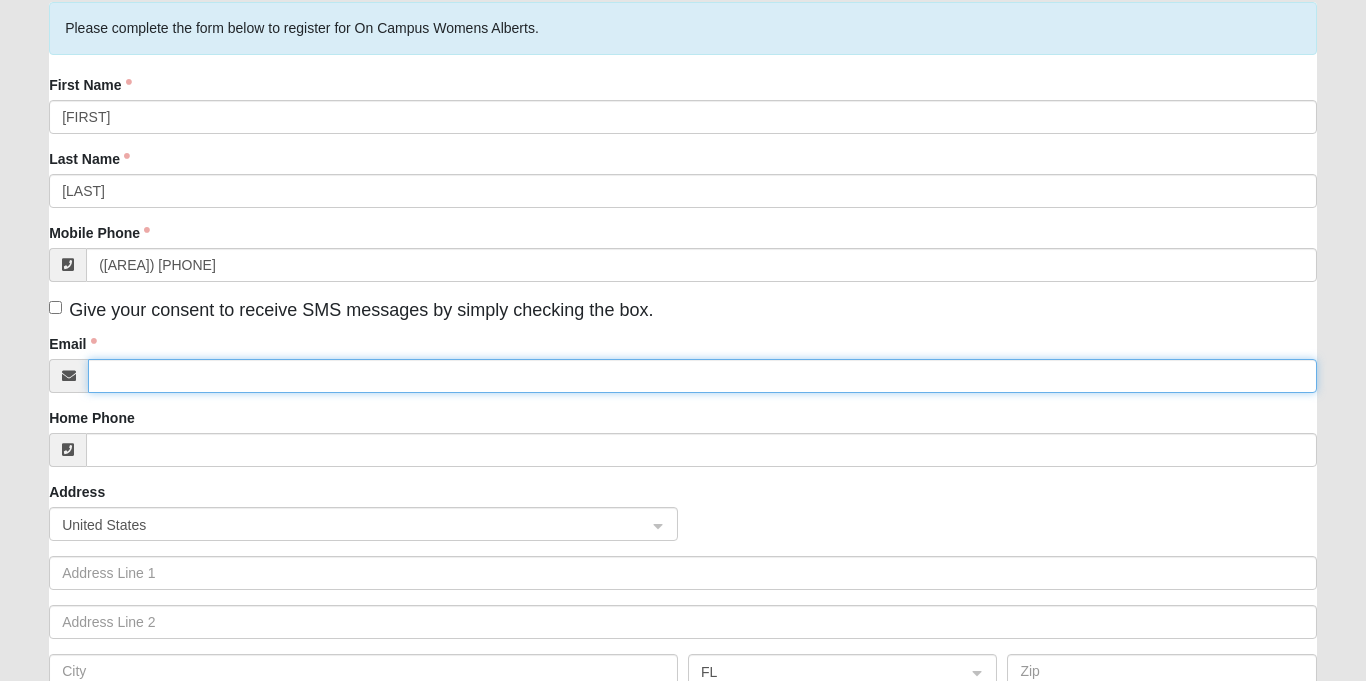 type on "angelamknott1@gmail.com" 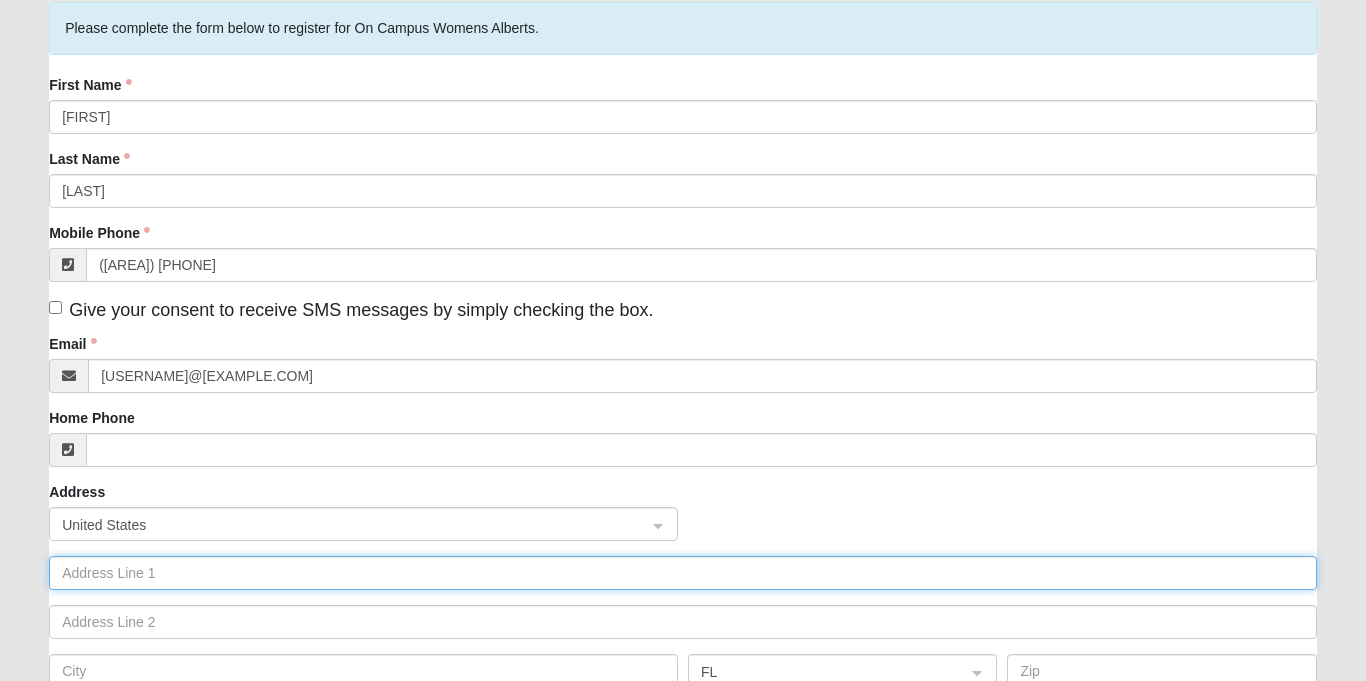 type on "2314 Restful Lane" 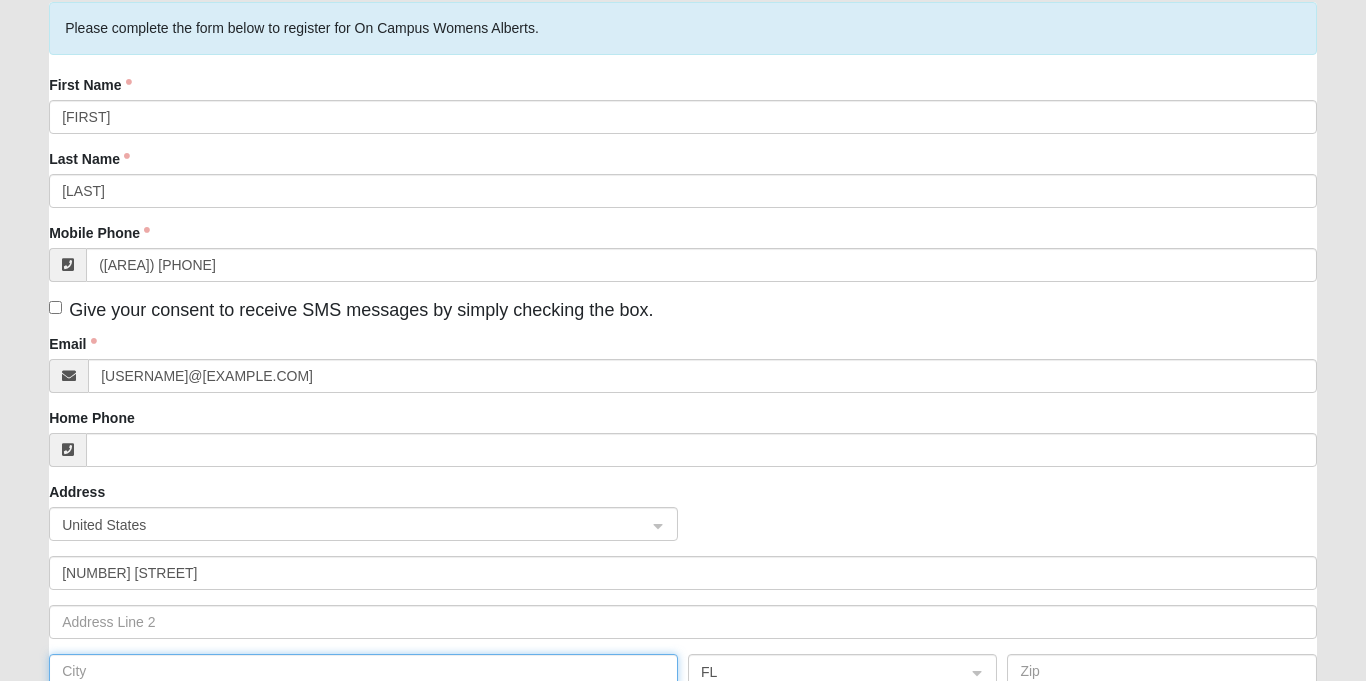 type on "Corpus Christi" 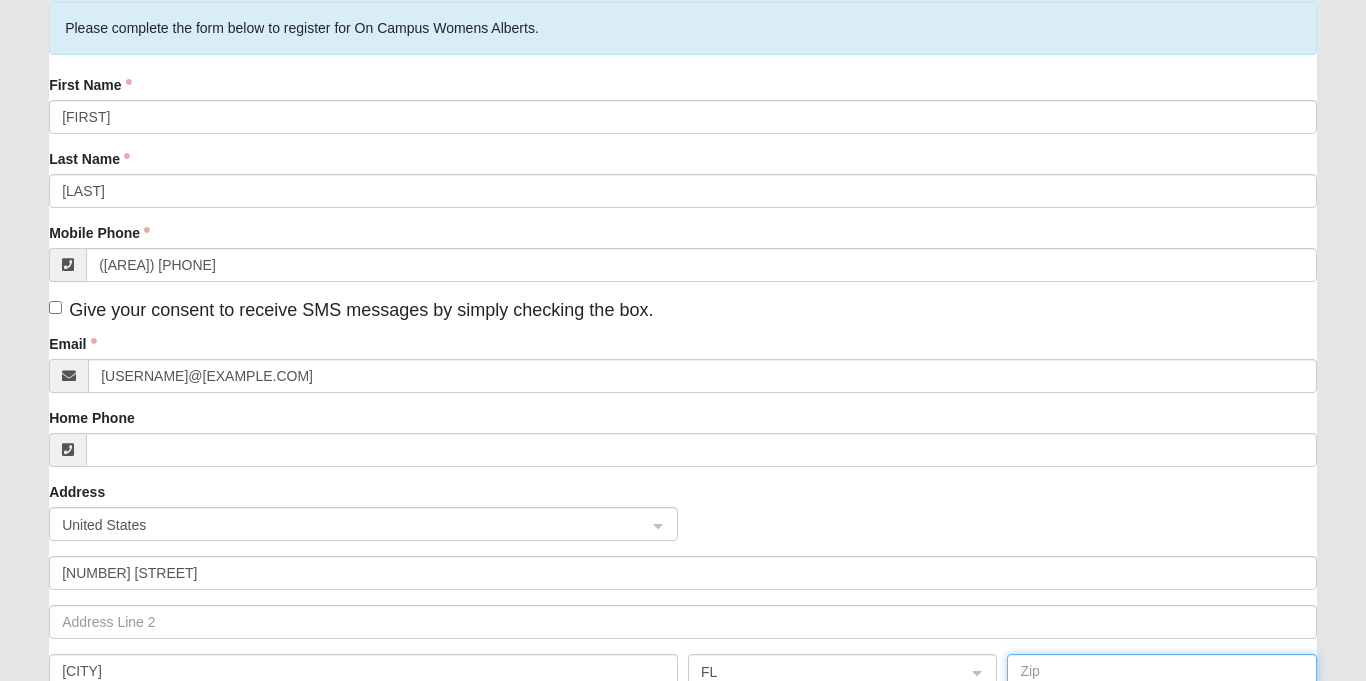 type on "78418" 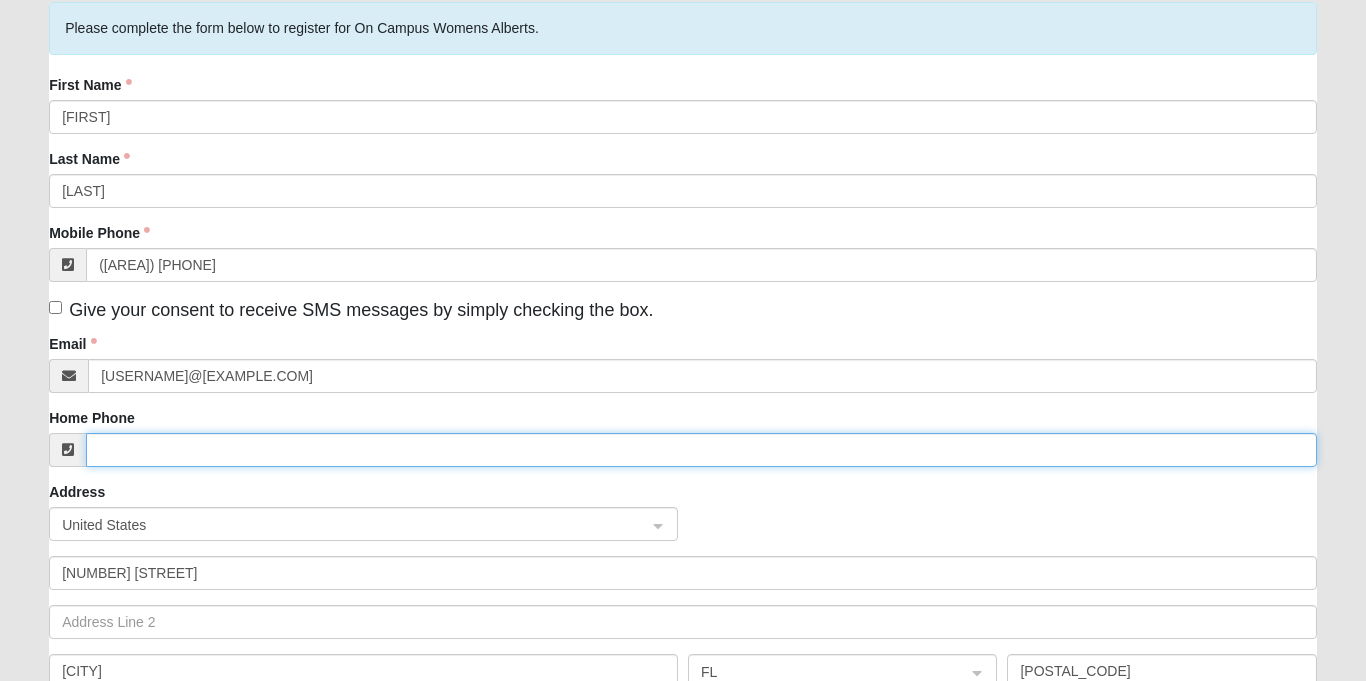 click on "Home Phone" at bounding box center [701, 450] 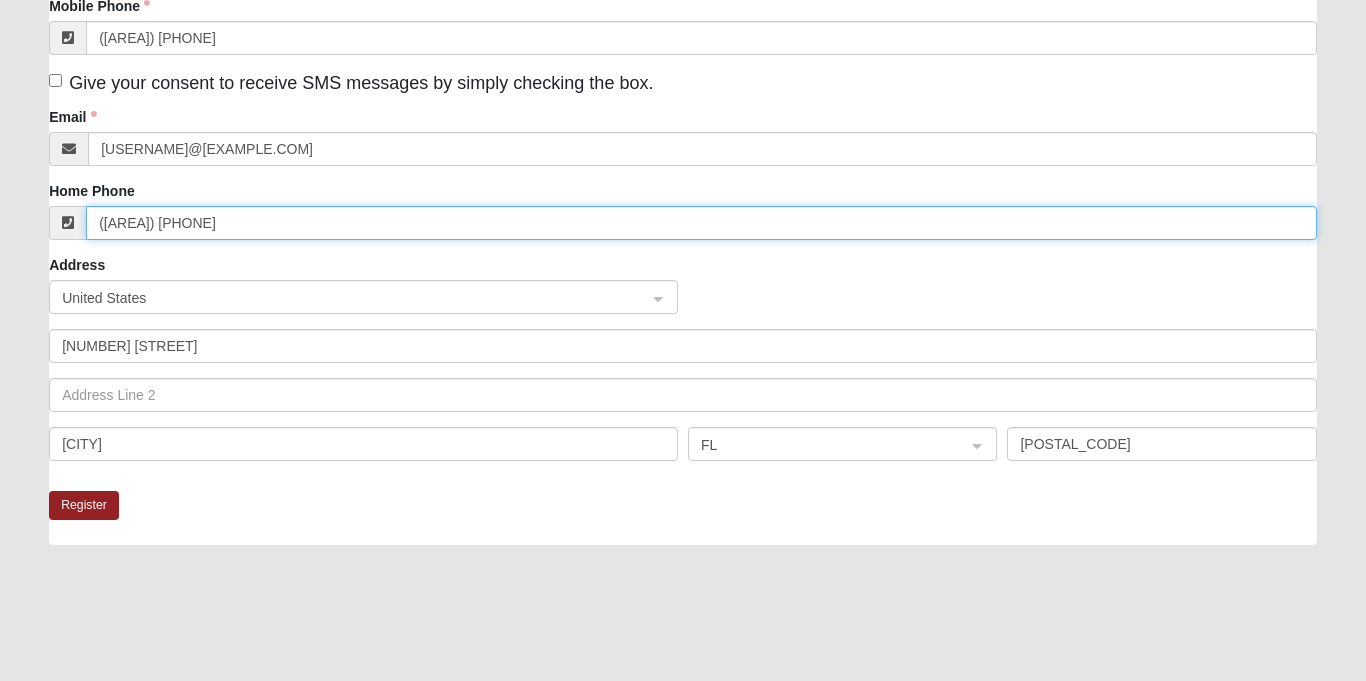 scroll, scrollTop: 389, scrollLeft: 0, axis: vertical 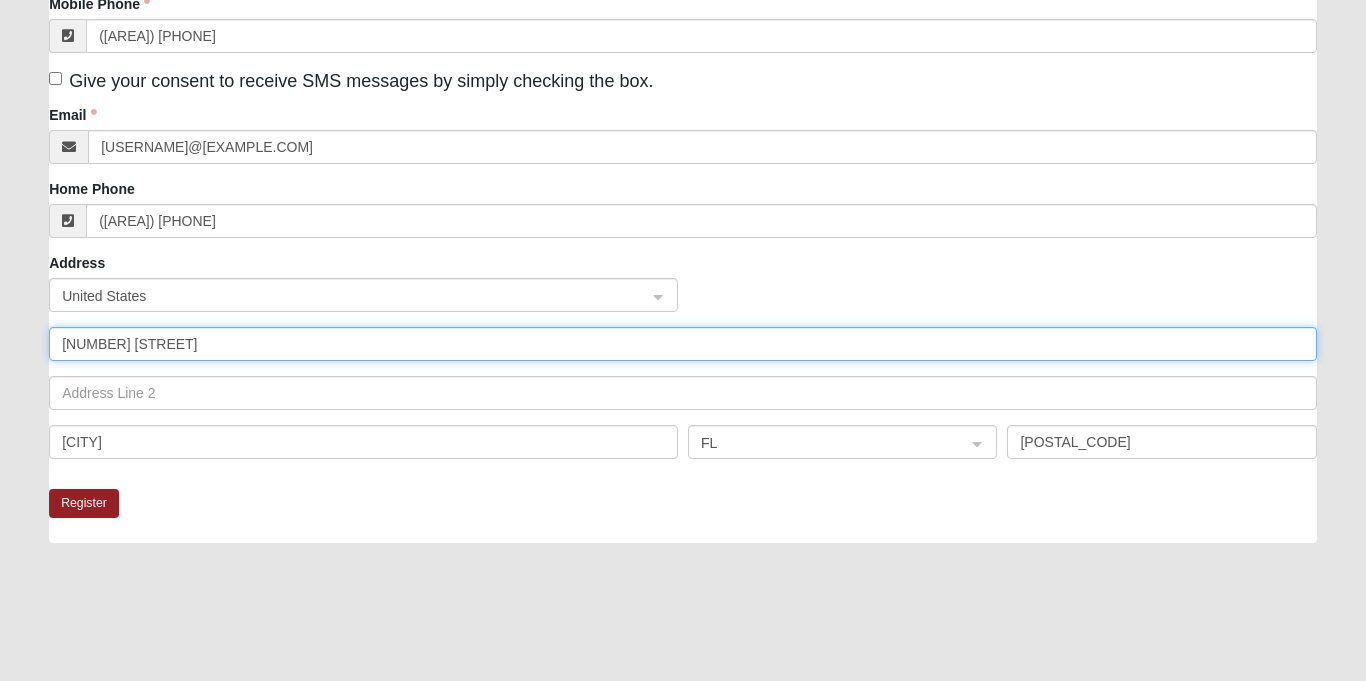 click on "2314 Restful Lane" 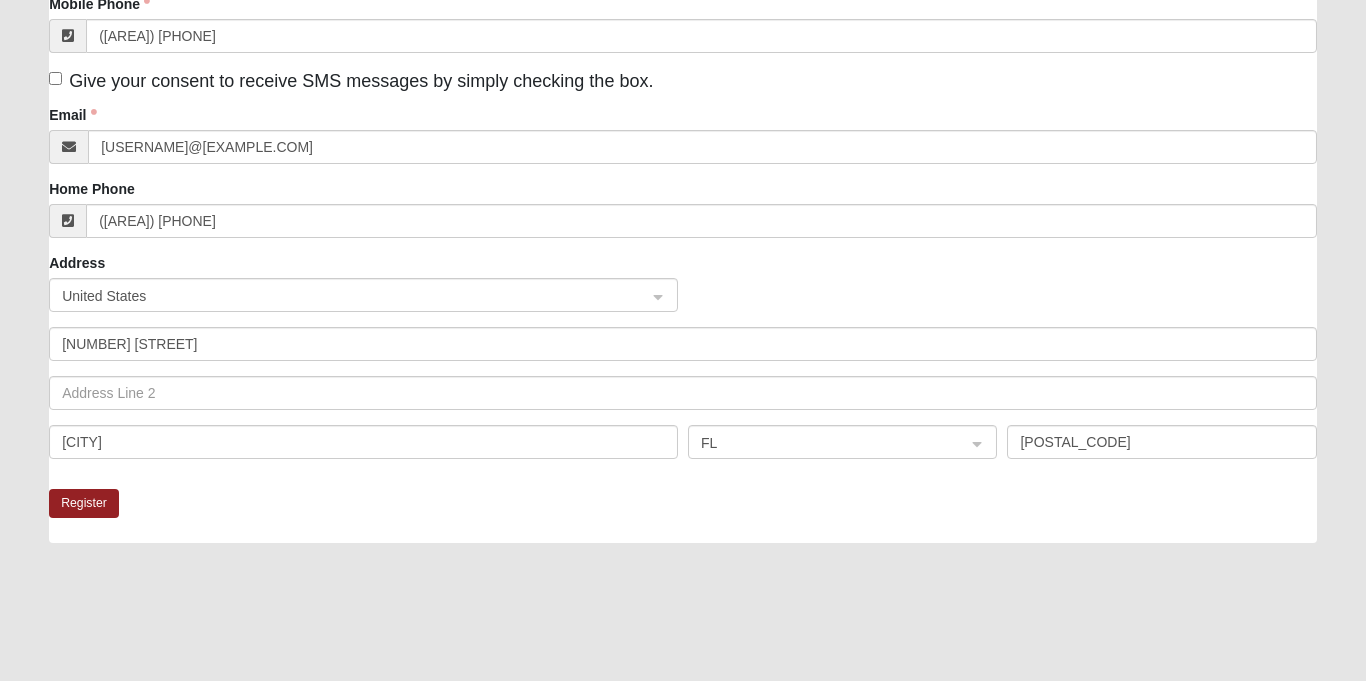 click on "Corpus Christi     FL     78418" 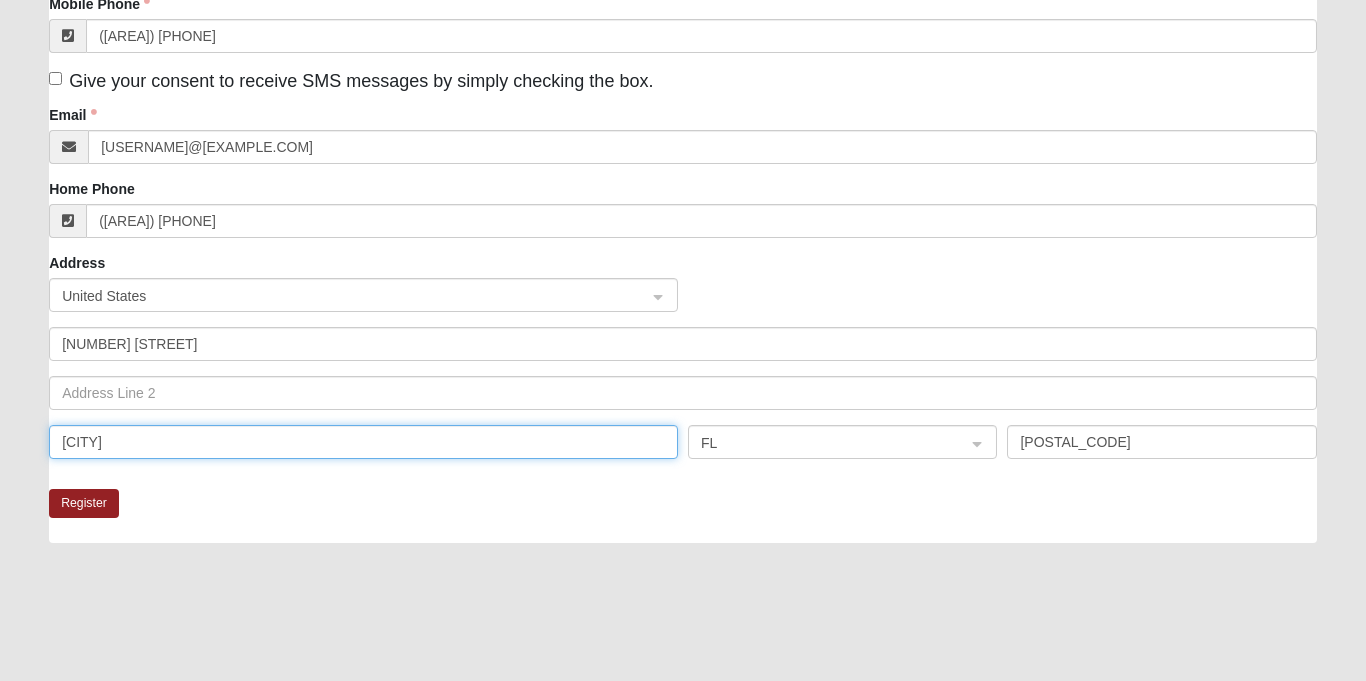 click on "Corpus Christi" 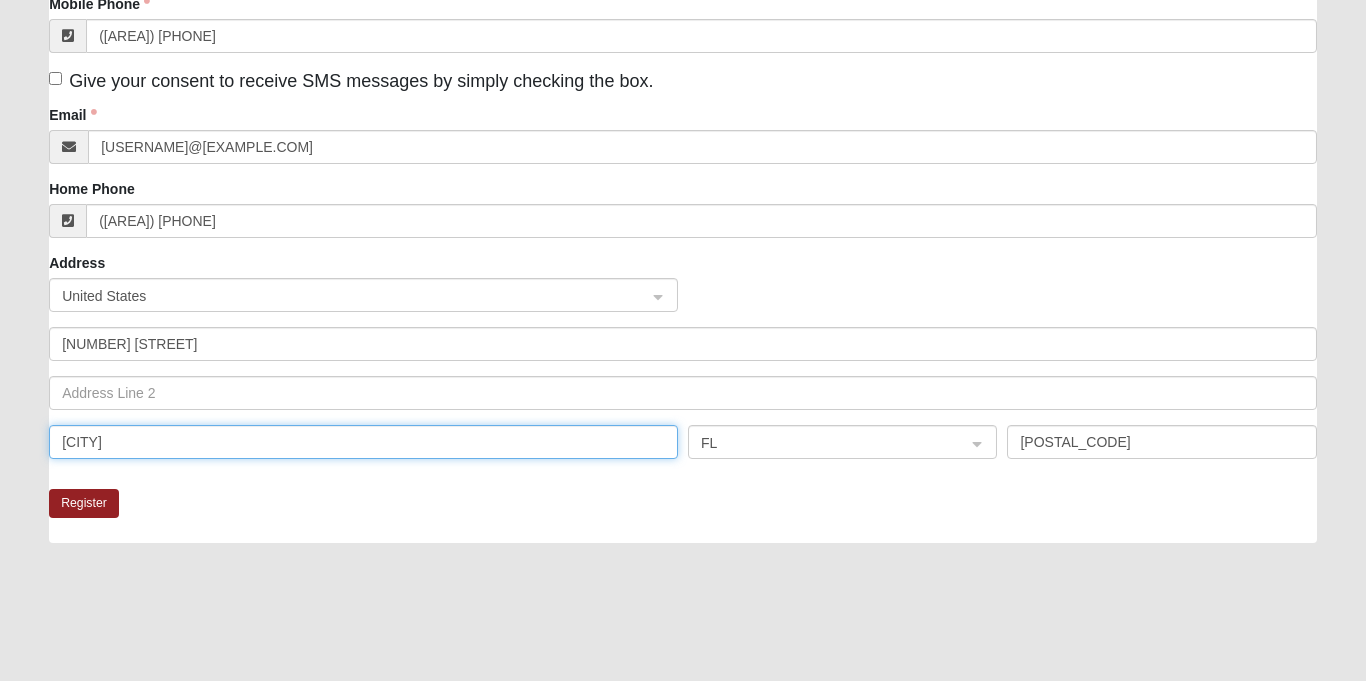 type on "Fleming Island" 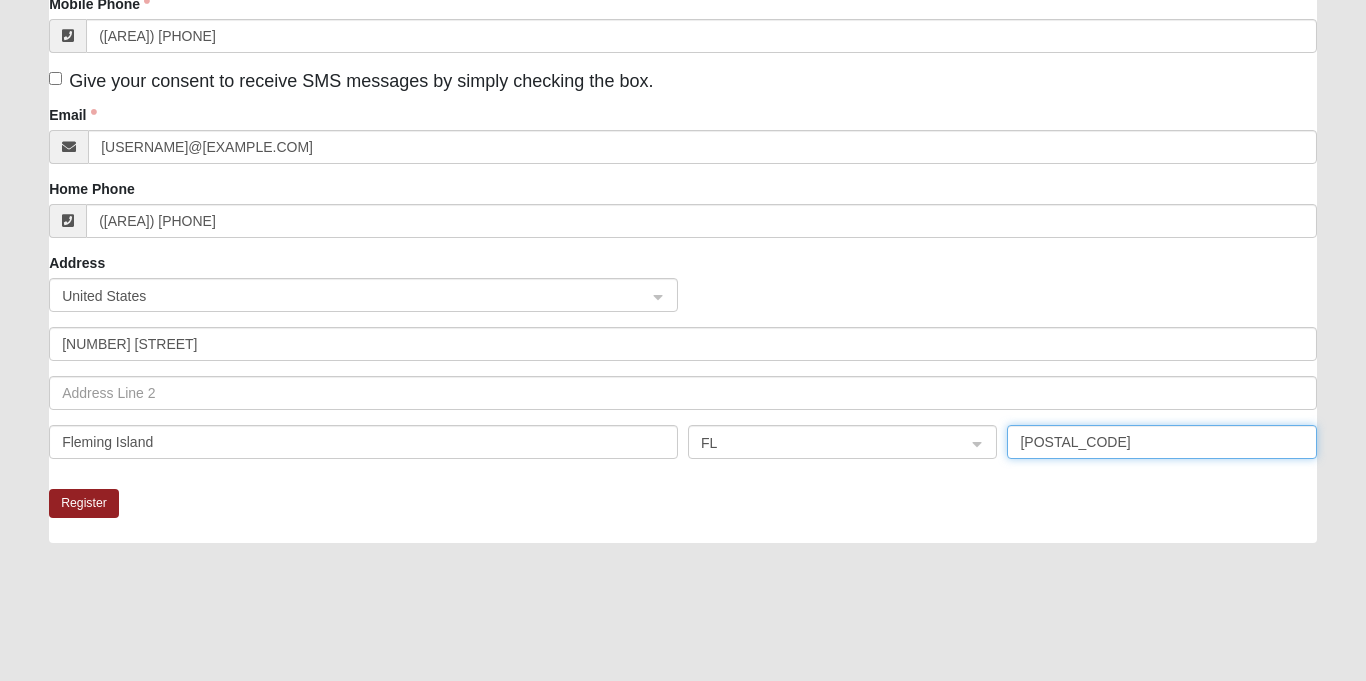 click on "78418" 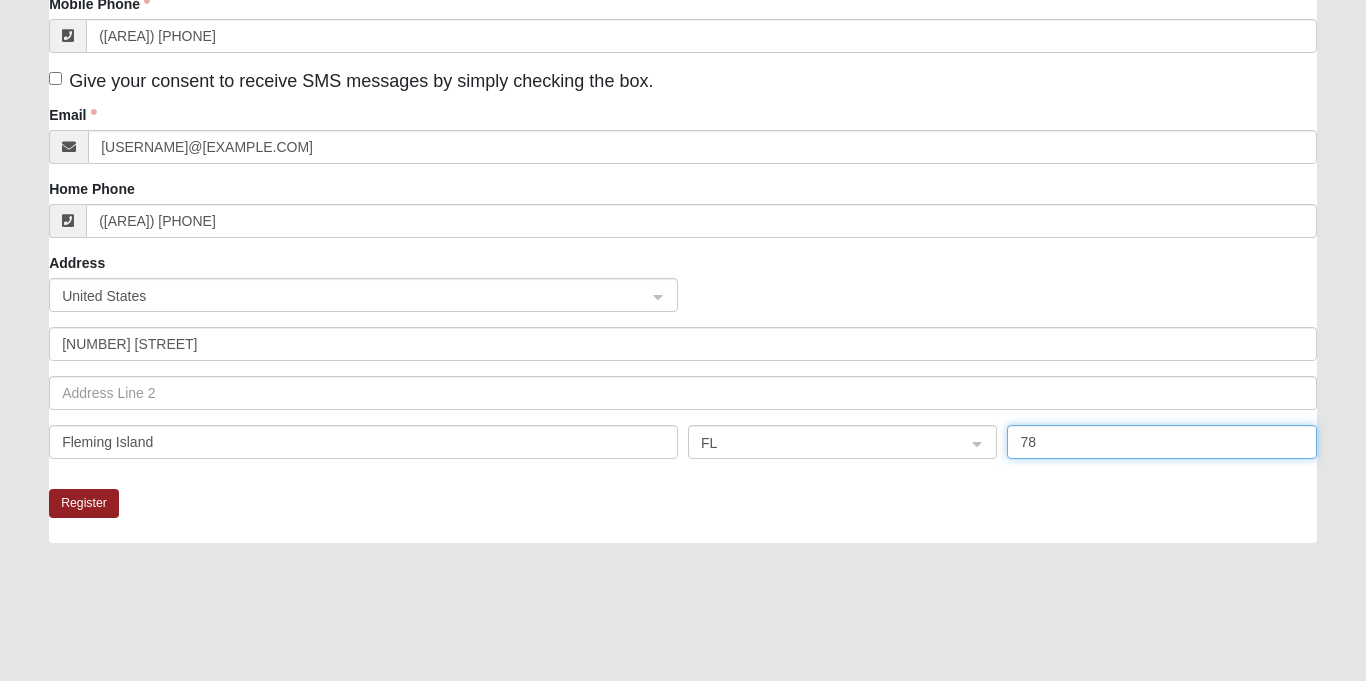 type on "7" 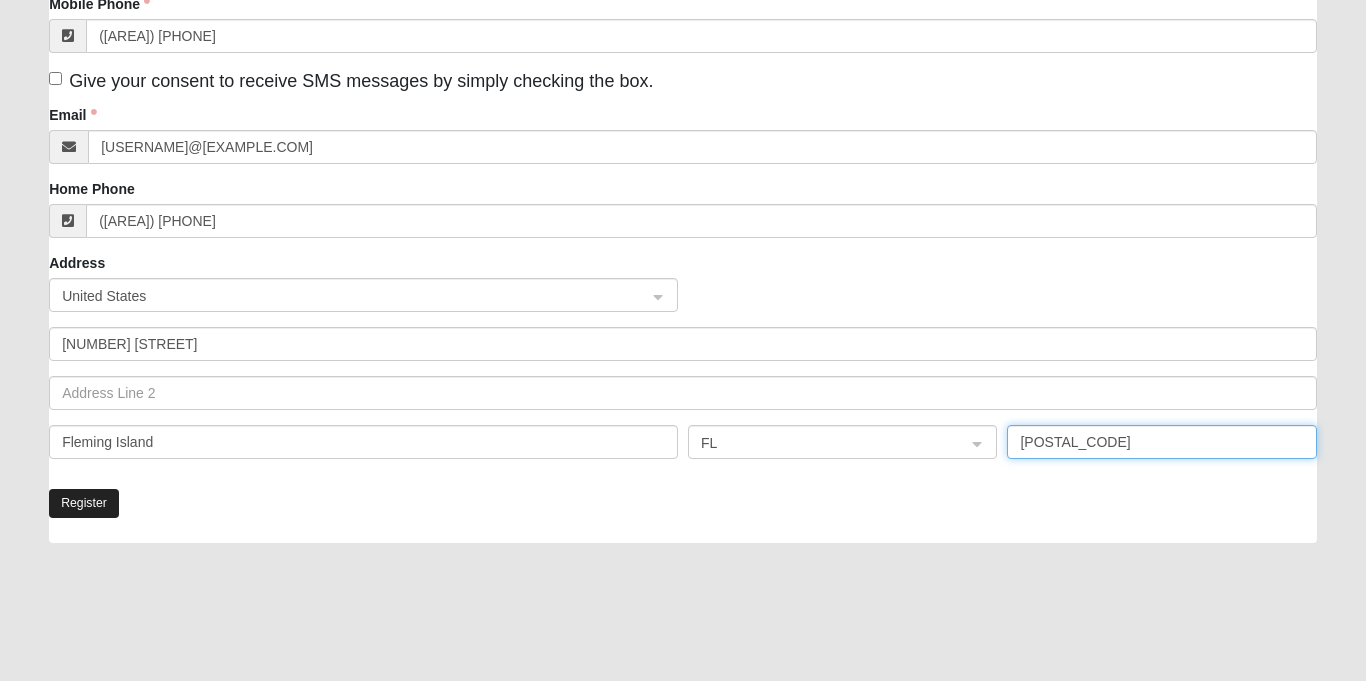 type on "32003" 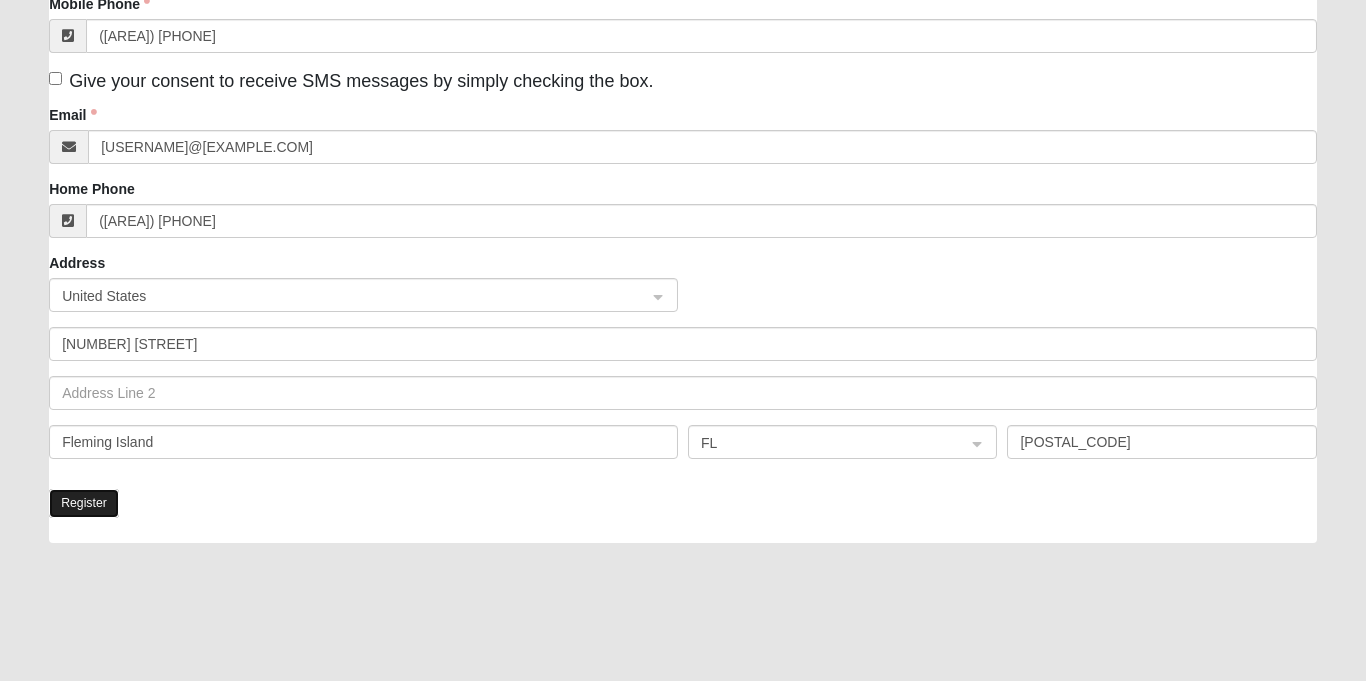 click on "Register" 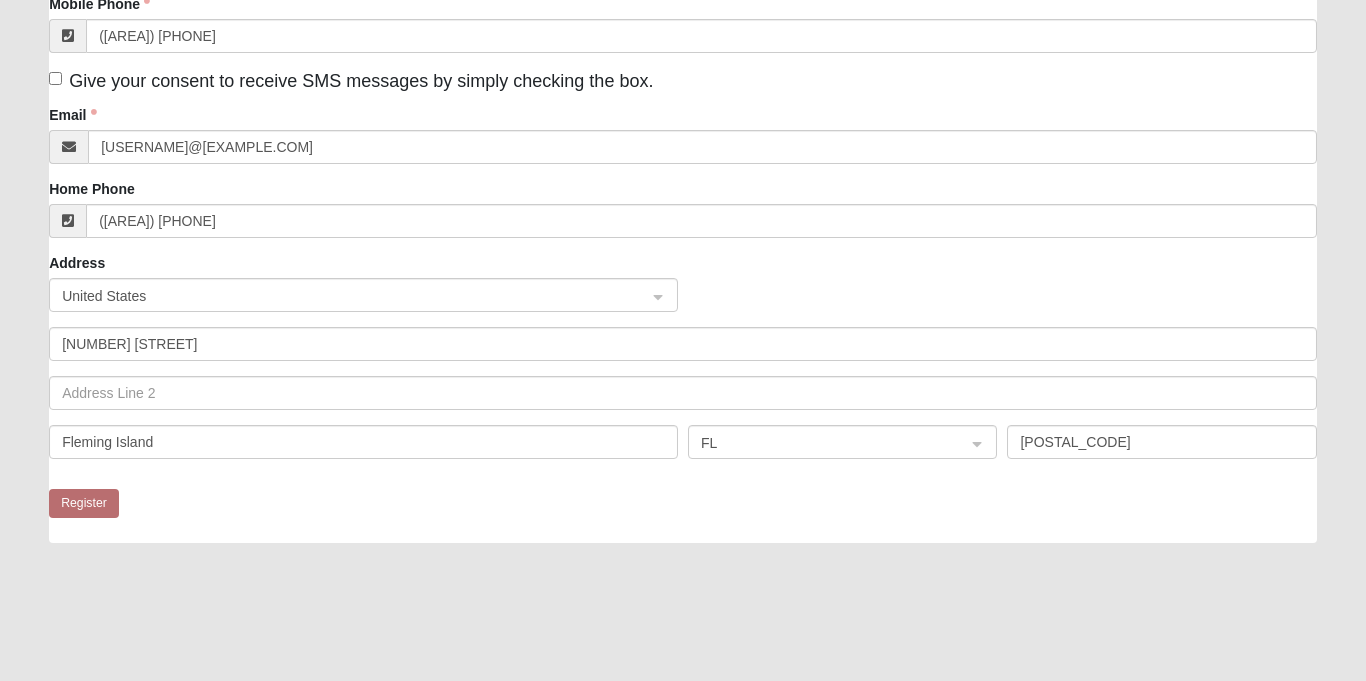 scroll, scrollTop: 0, scrollLeft: 0, axis: both 